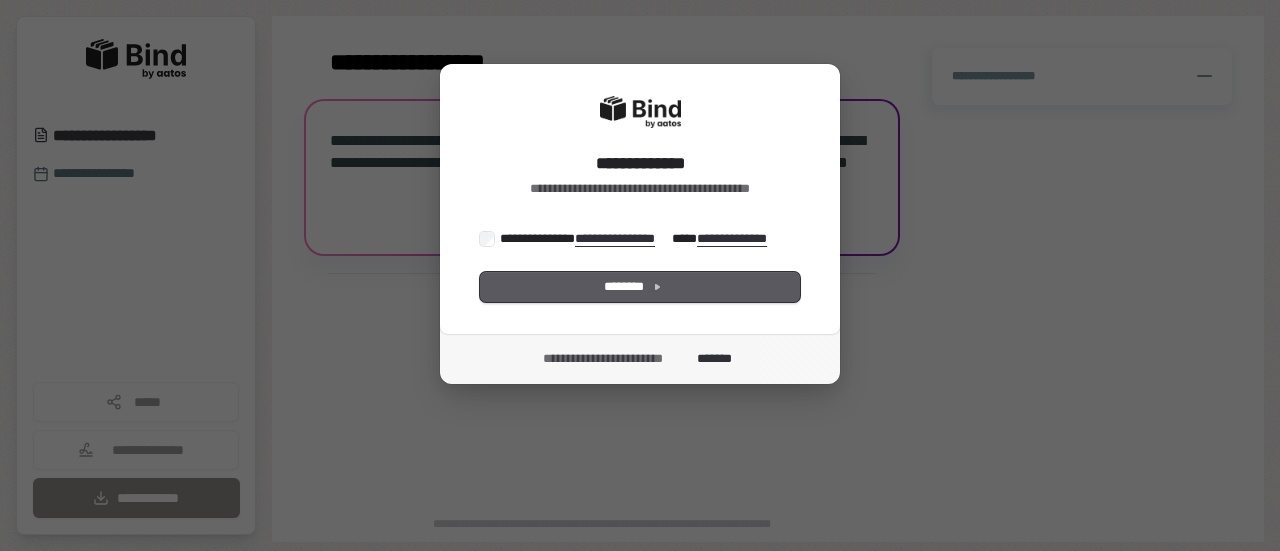 scroll, scrollTop: 0, scrollLeft: 0, axis: both 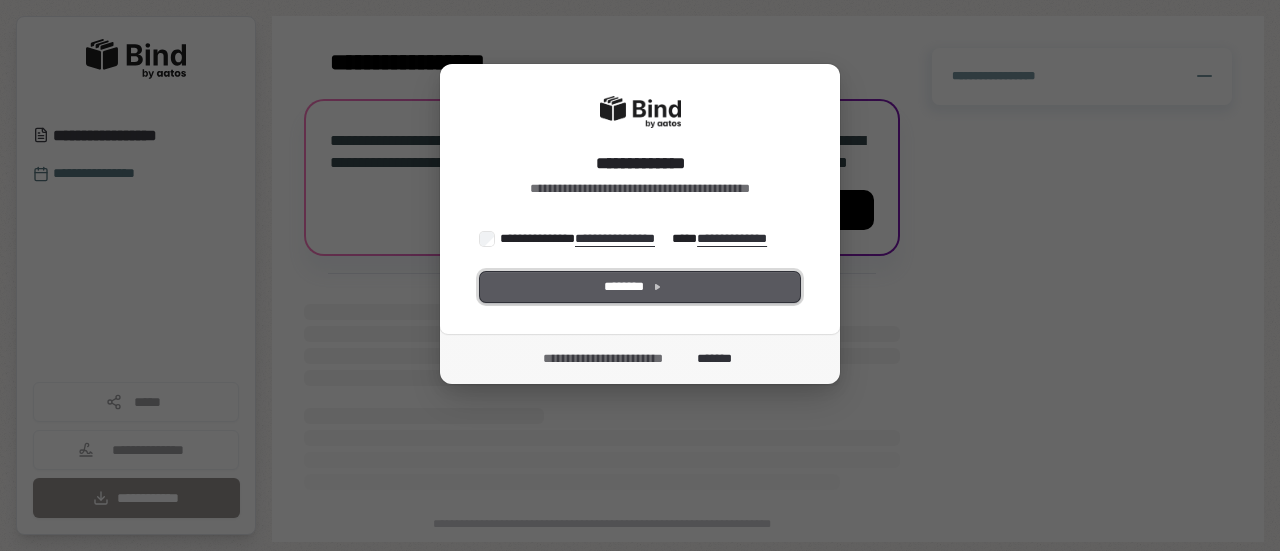 click on "********" at bounding box center (640, 287) 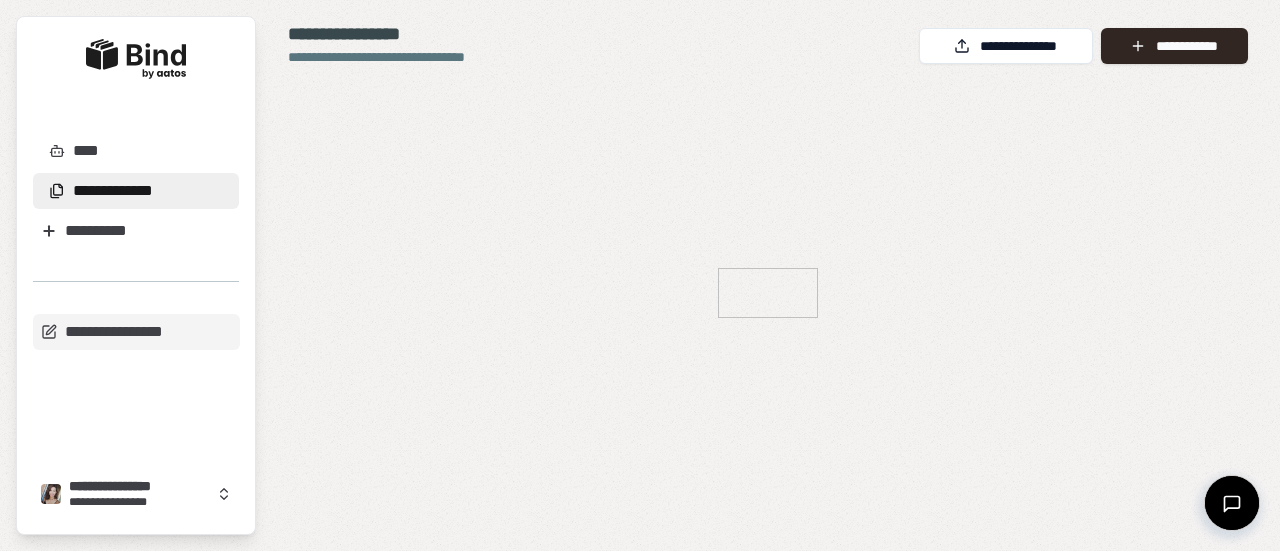 scroll, scrollTop: 0, scrollLeft: 0, axis: both 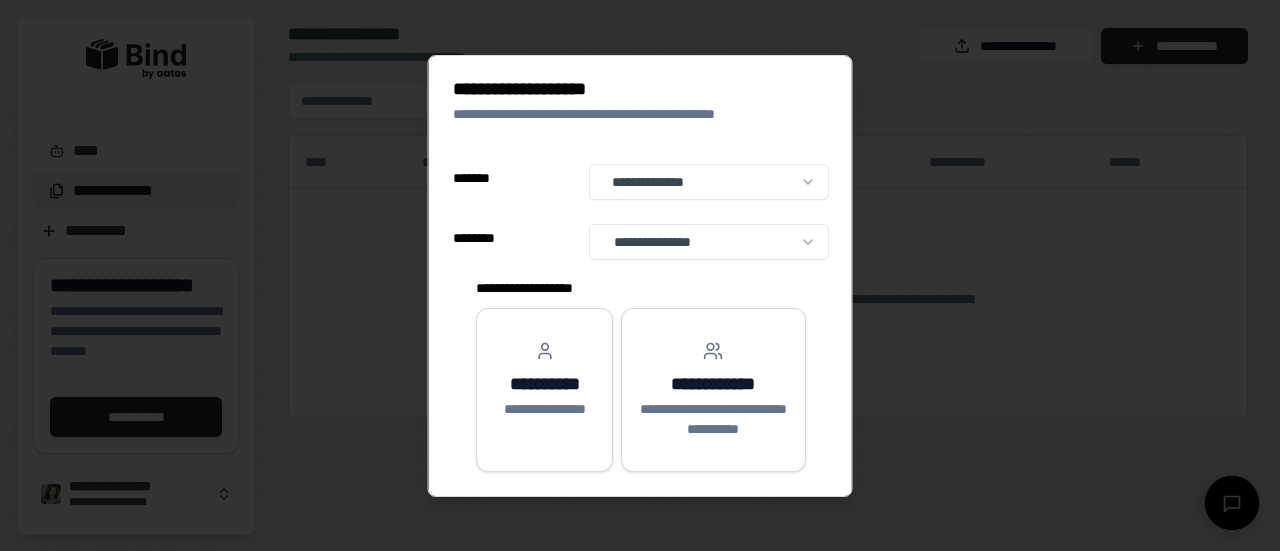 select on "**" 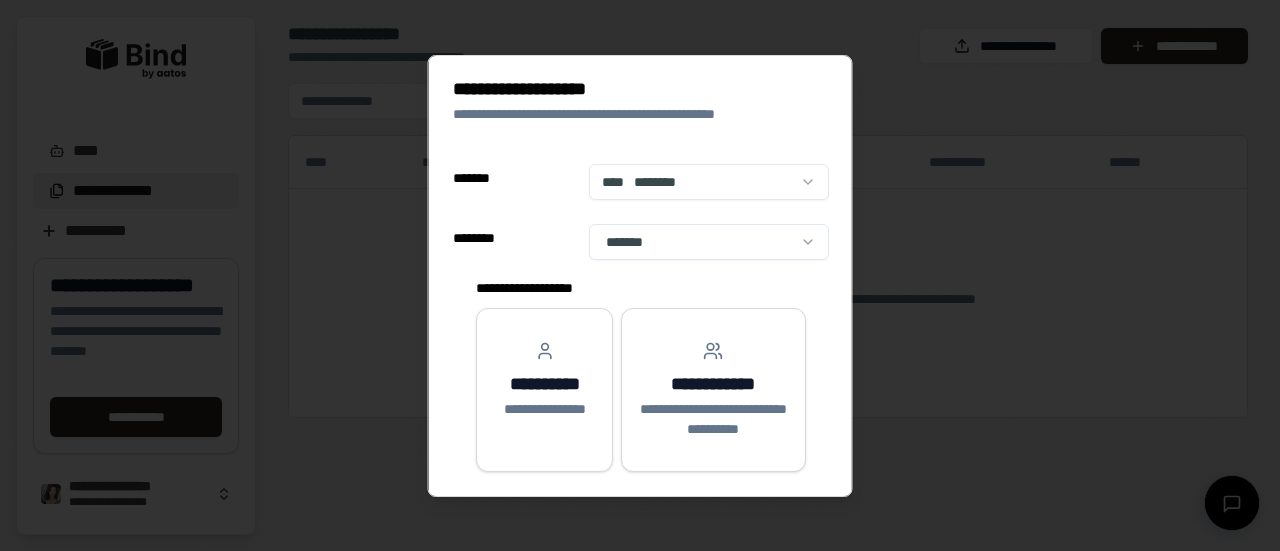click on "**********" at bounding box center (640, 275) 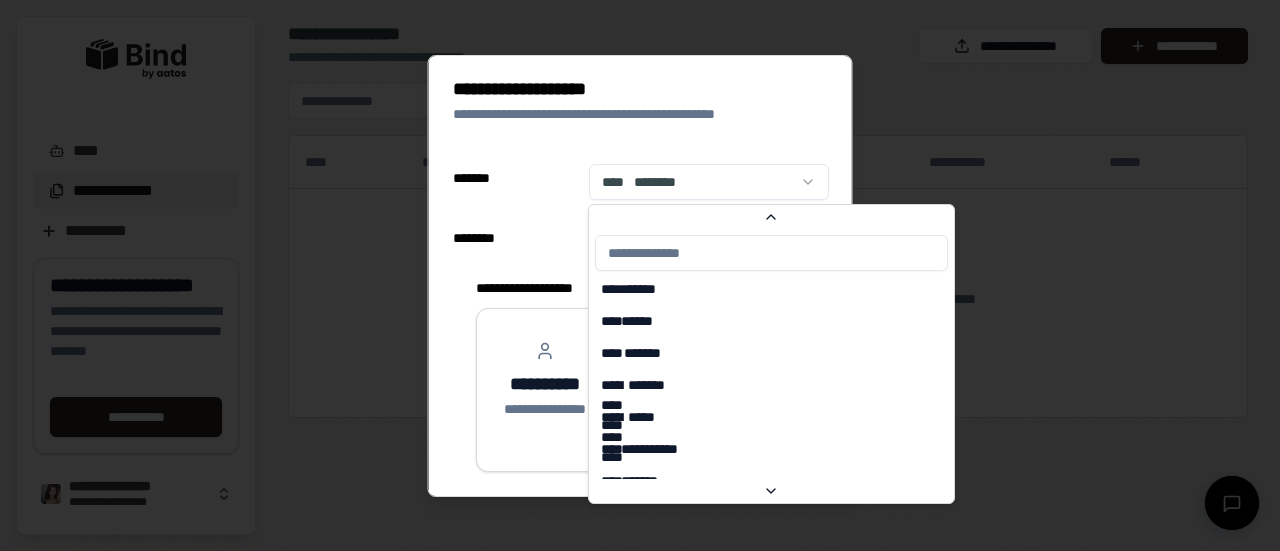 scroll, scrollTop: 1489, scrollLeft: 0, axis: vertical 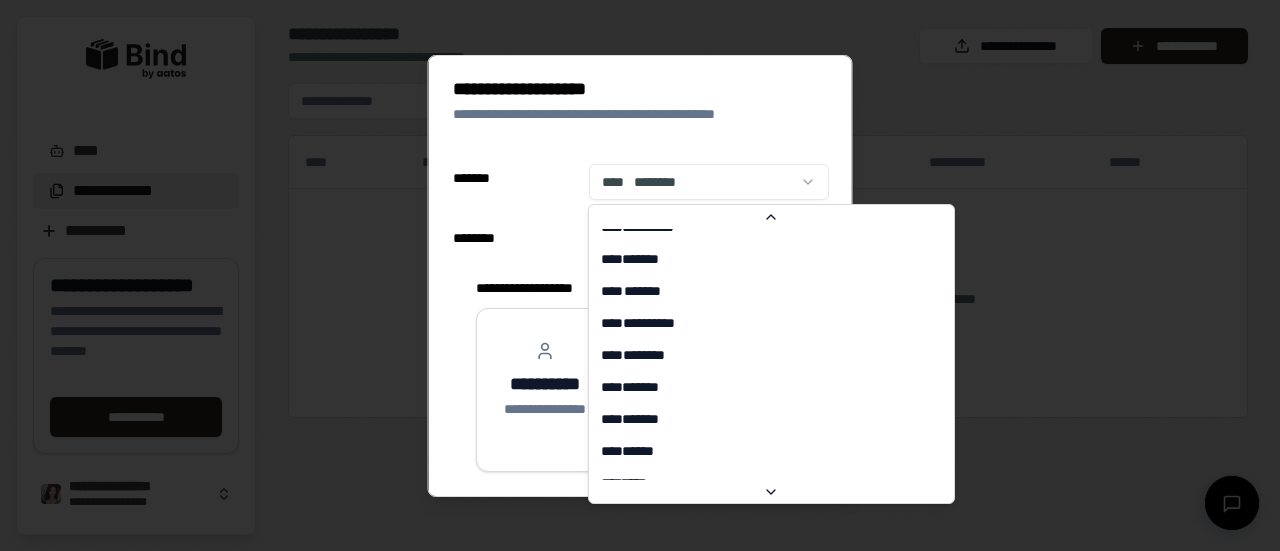 select on "**" 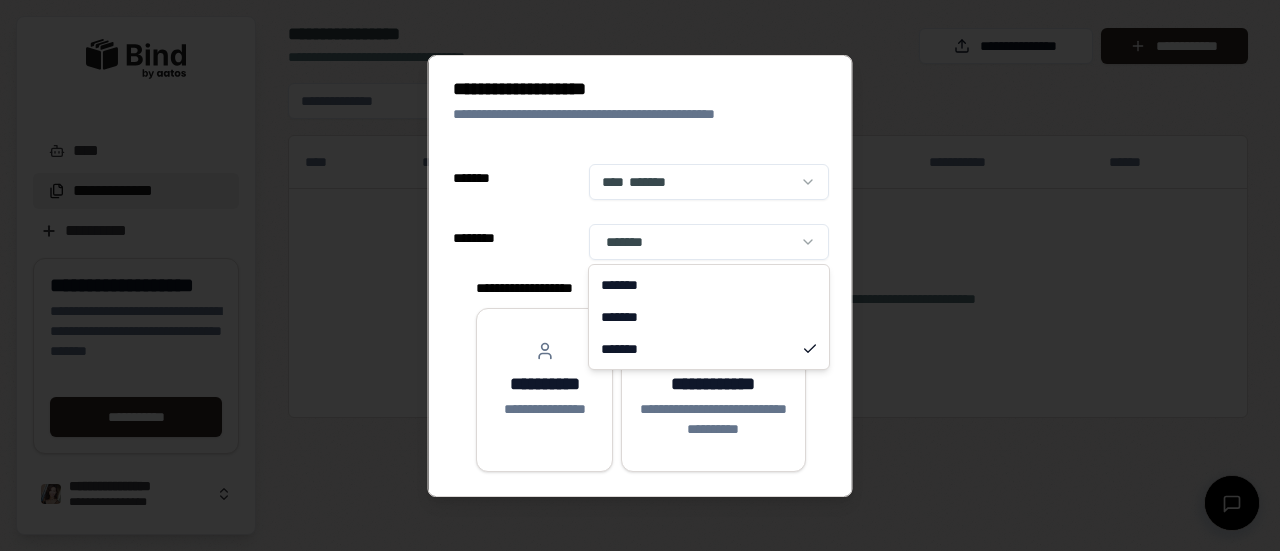 click on "**********" at bounding box center (640, 275) 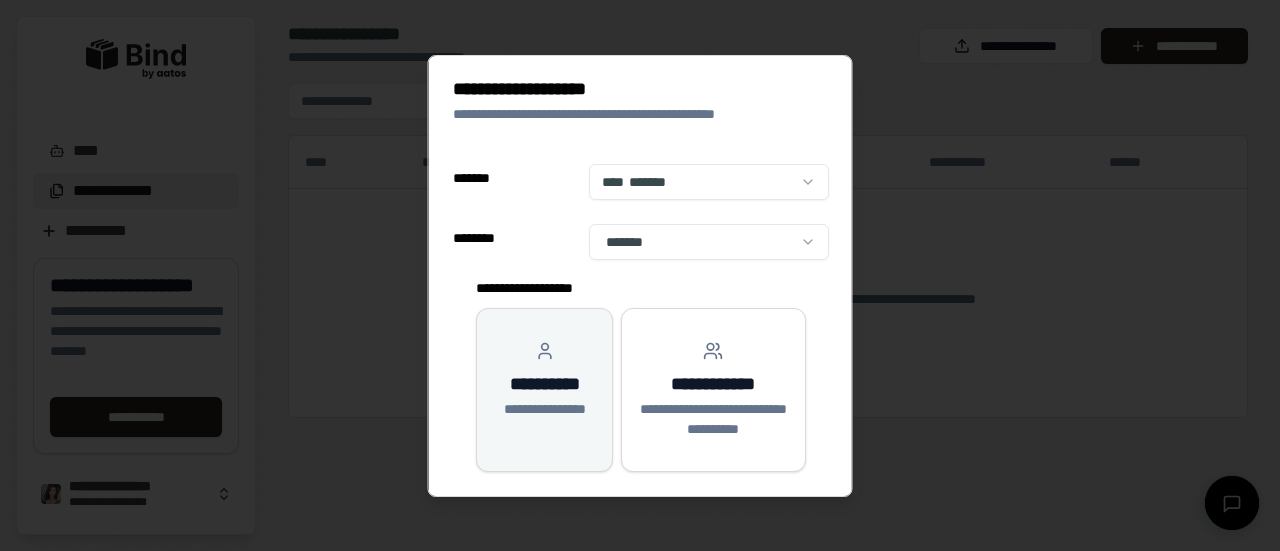 click on "**********" at bounding box center (544, 384) 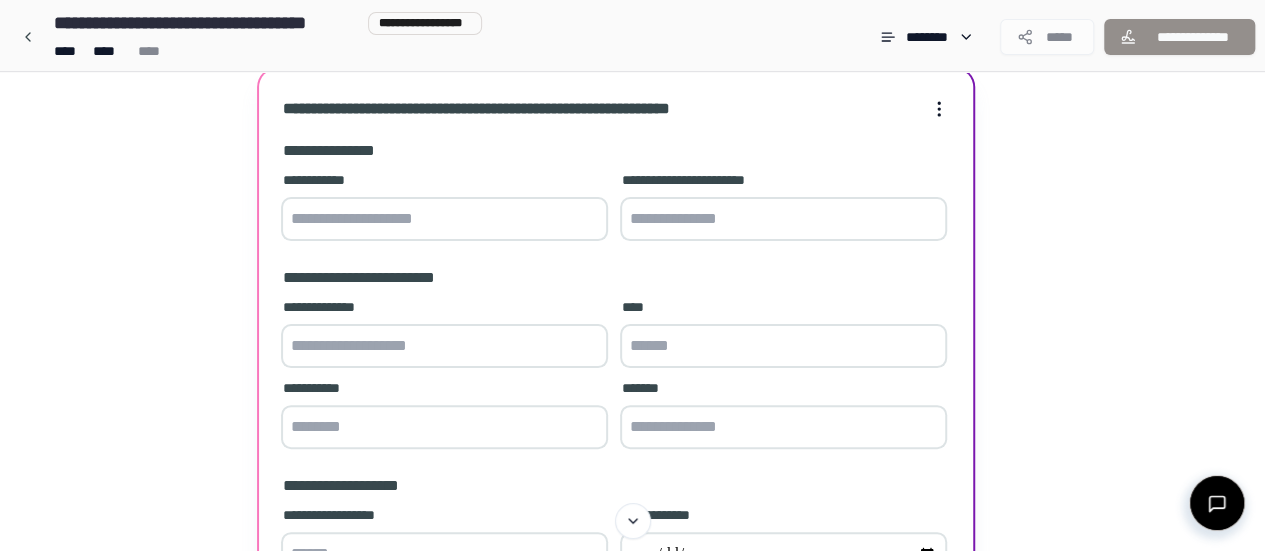 scroll, scrollTop: 62, scrollLeft: 0, axis: vertical 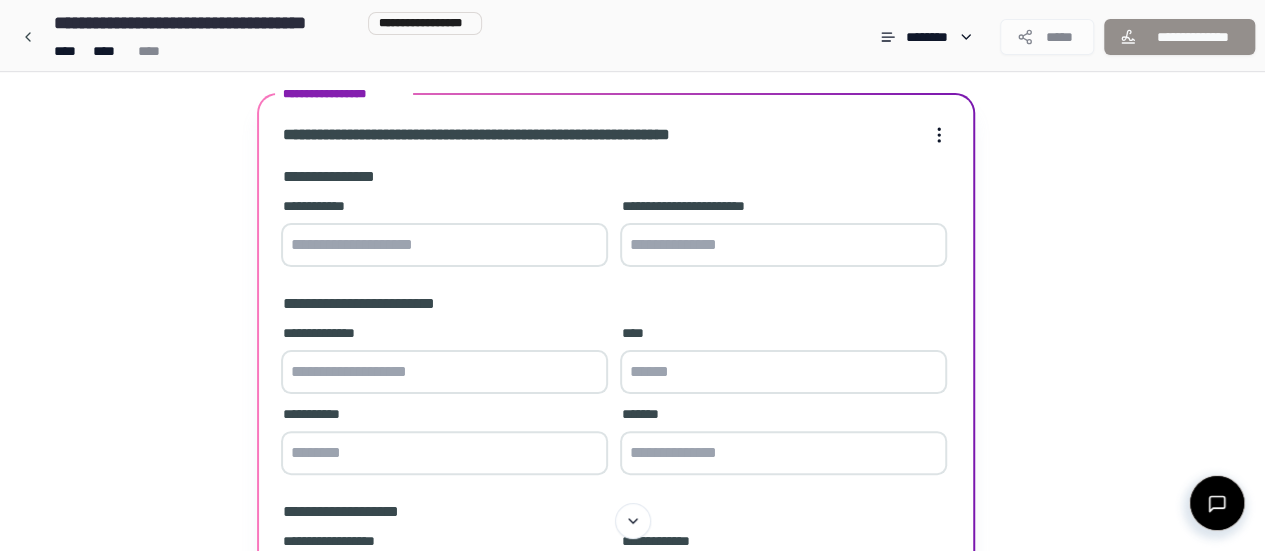 click at bounding box center (444, 245) 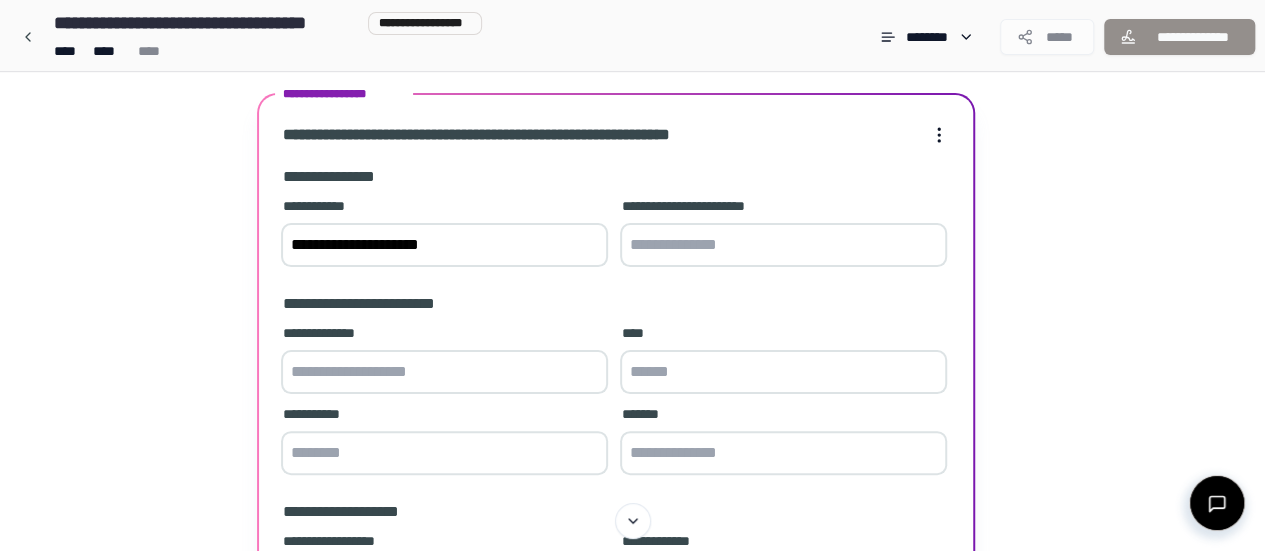 type on "**********" 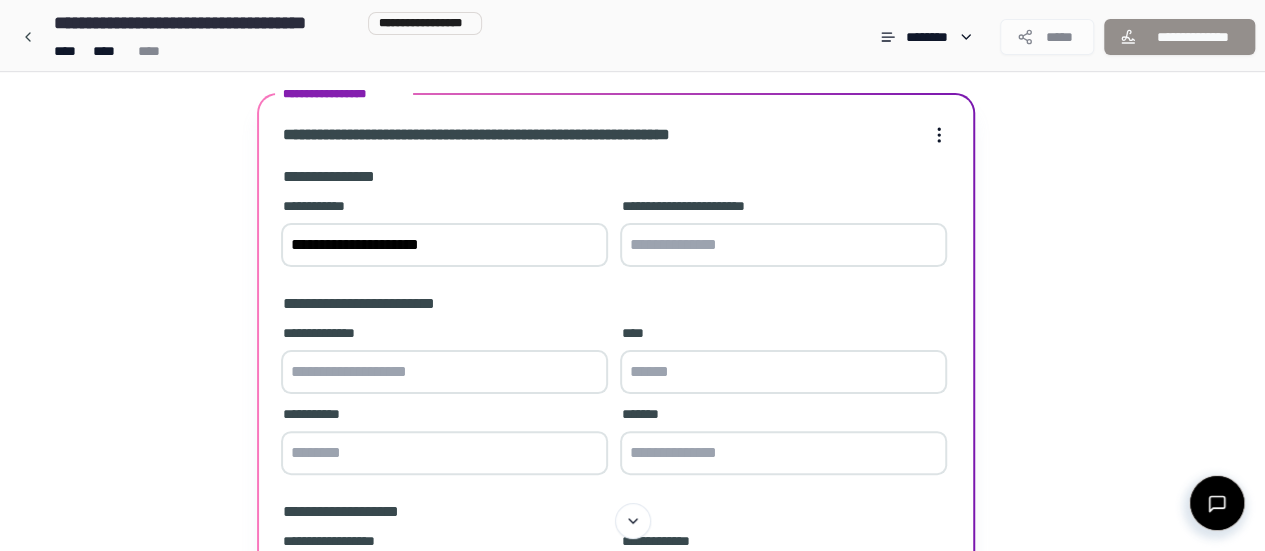 click at bounding box center [783, 245] 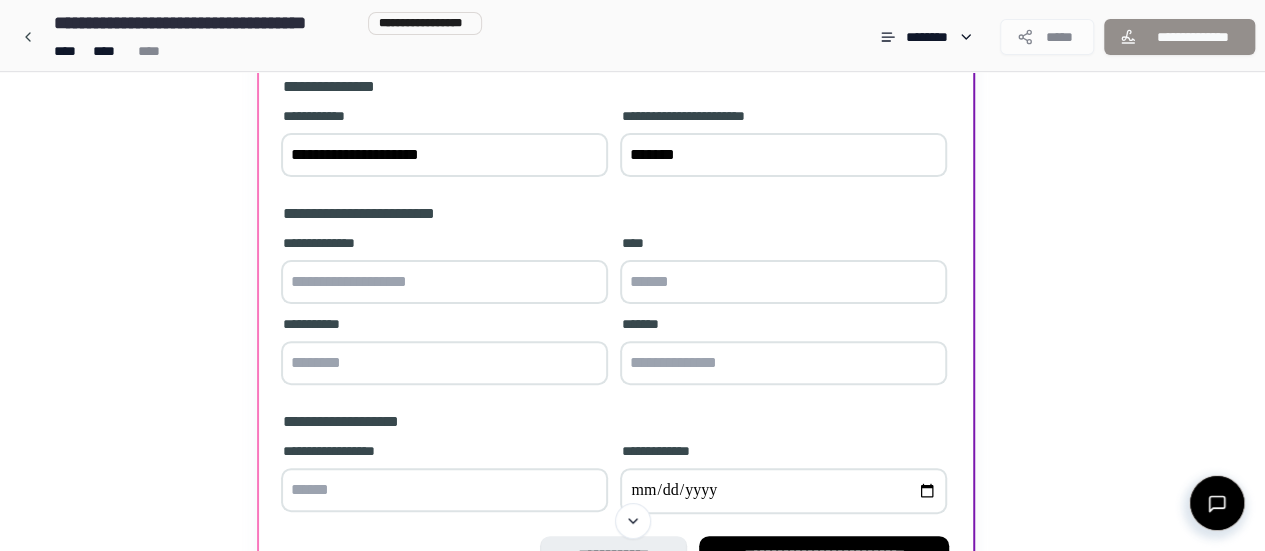 scroll, scrollTop: 154, scrollLeft: 0, axis: vertical 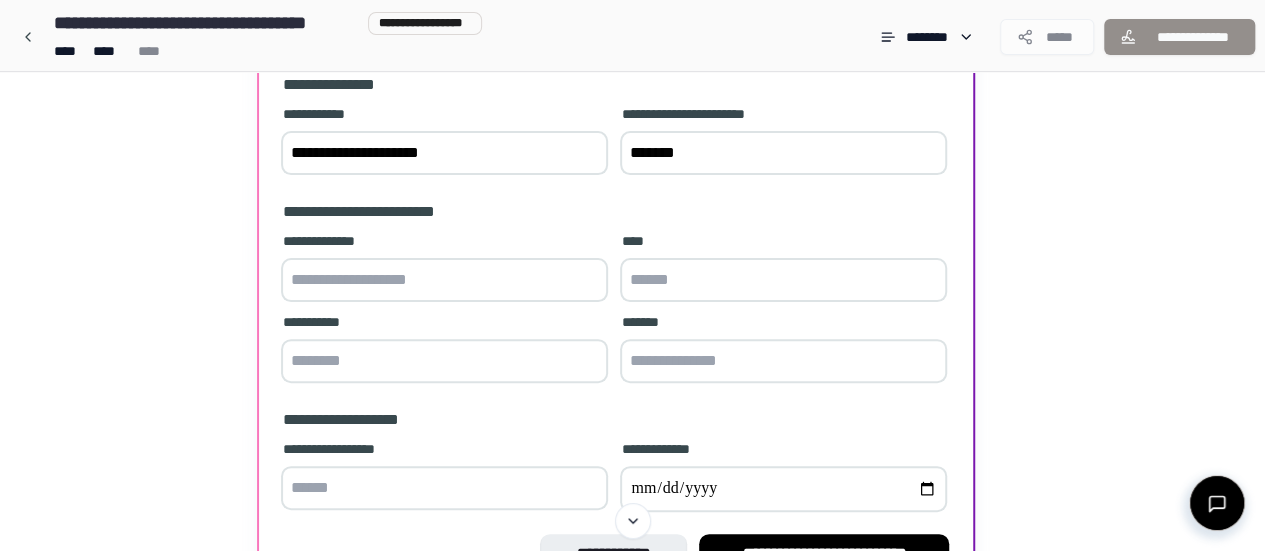 type on "*******" 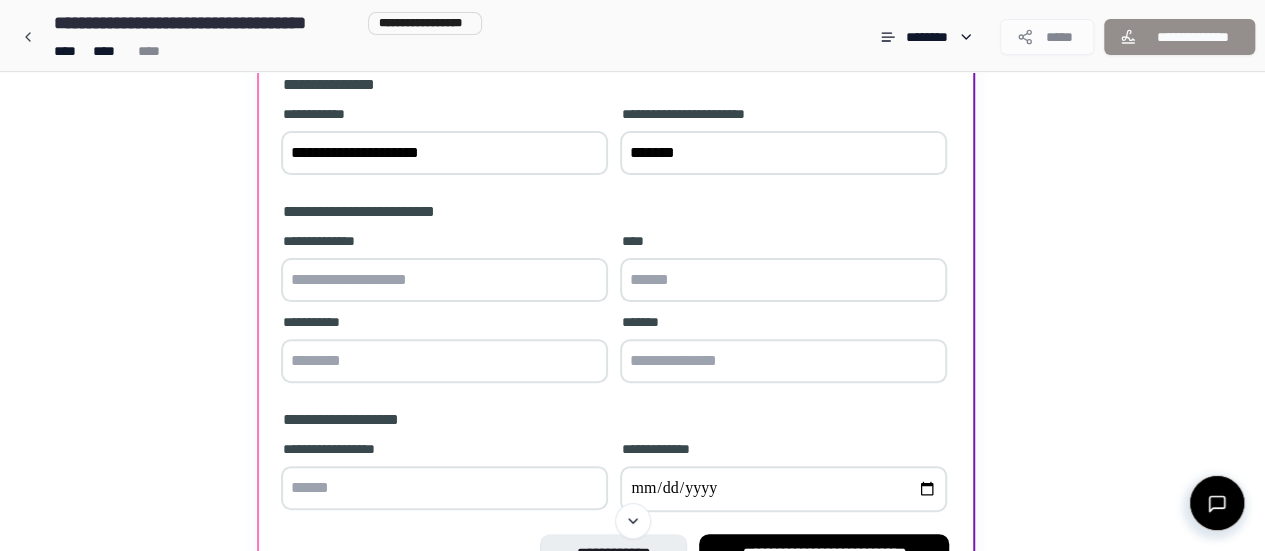 click at bounding box center [444, 280] 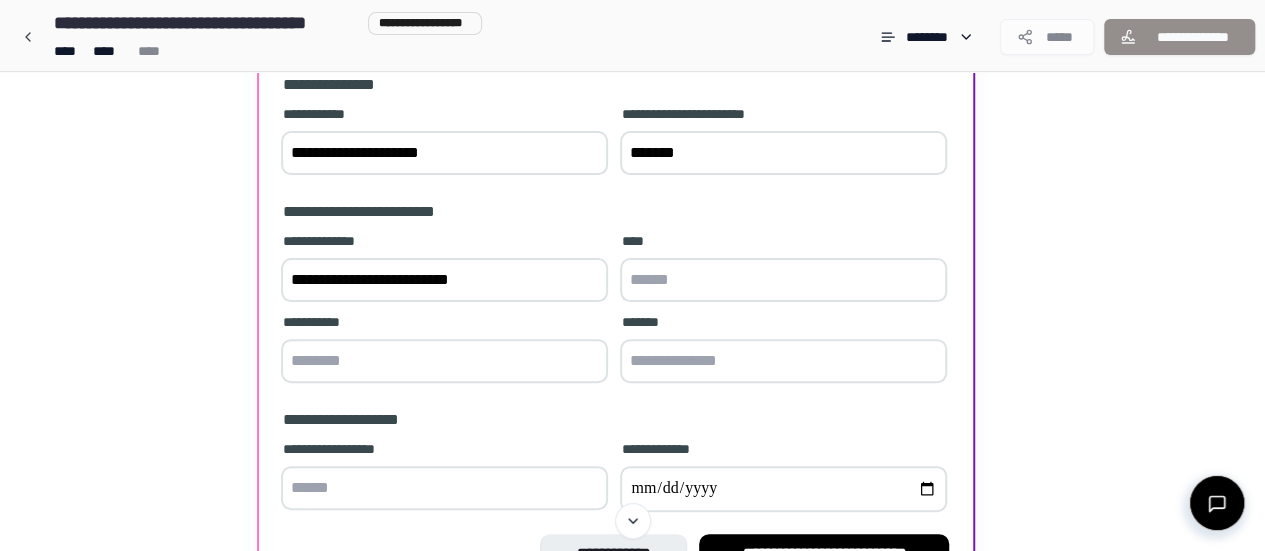 type on "**********" 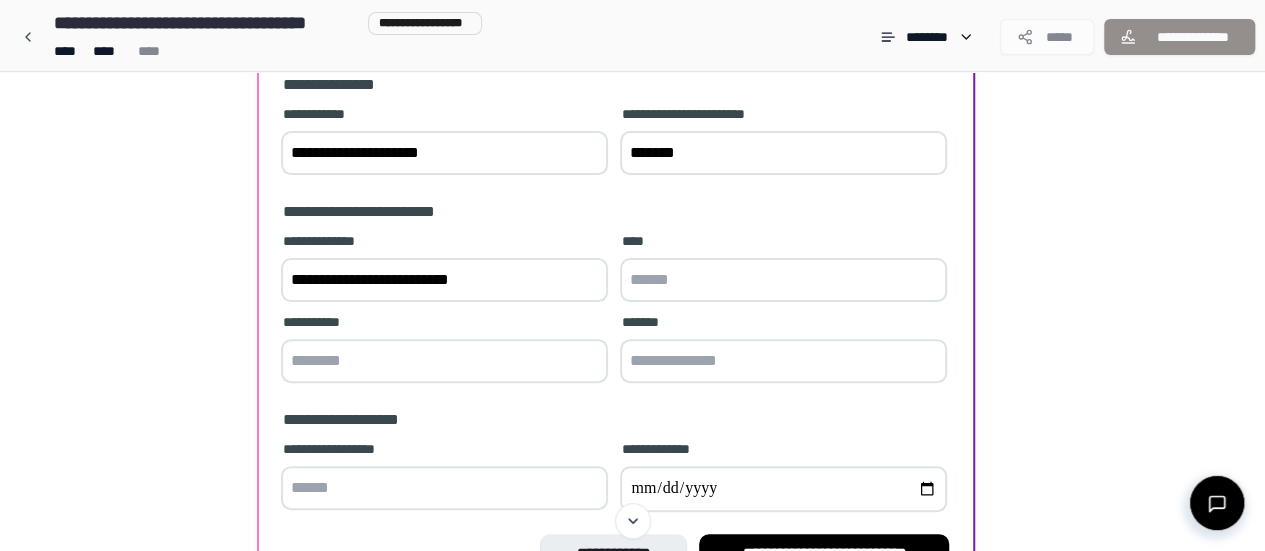 click at bounding box center (783, 280) 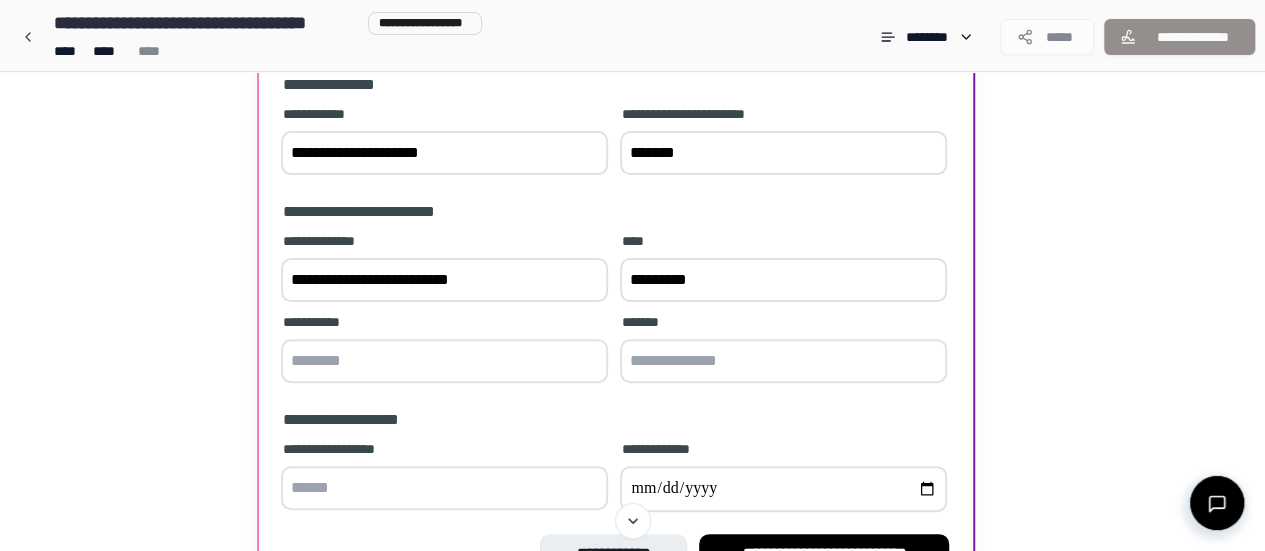 type on "********" 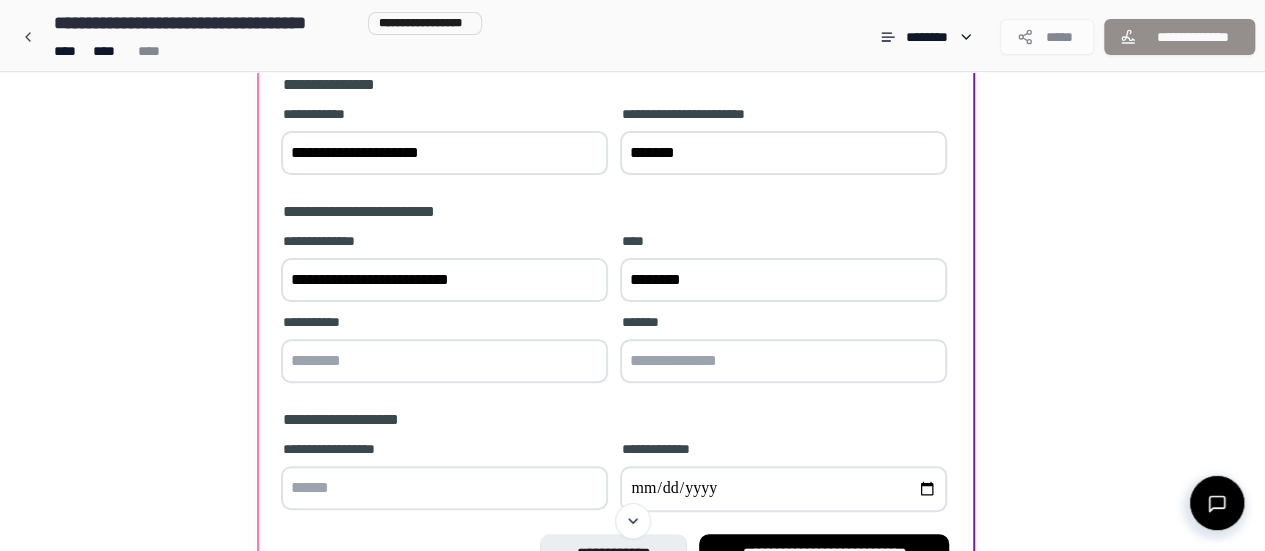 click at bounding box center (444, 361) 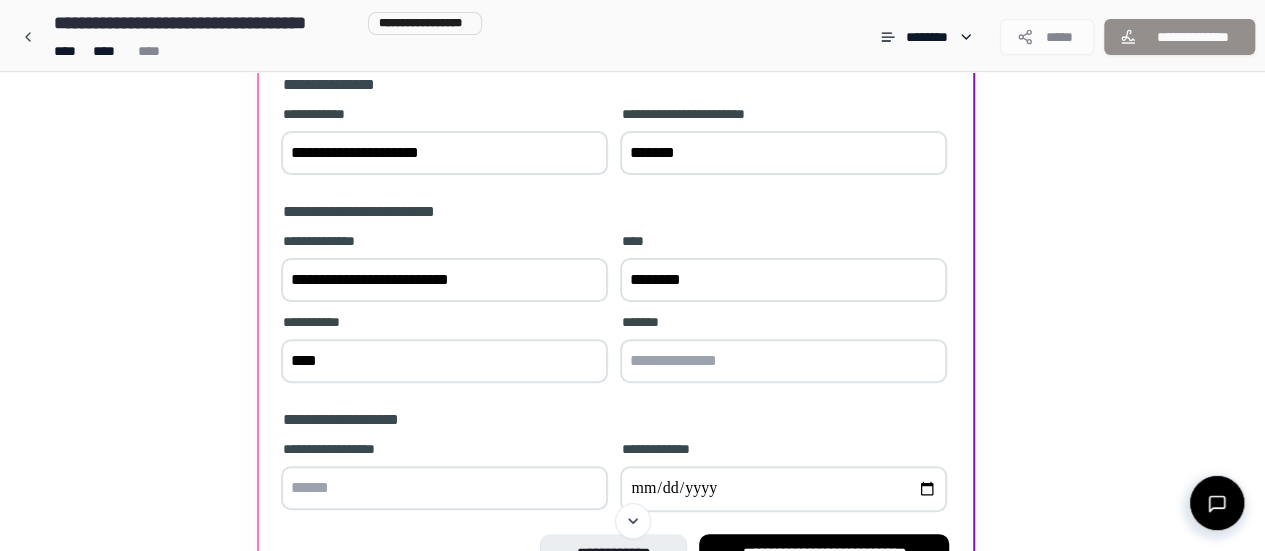type on "****" 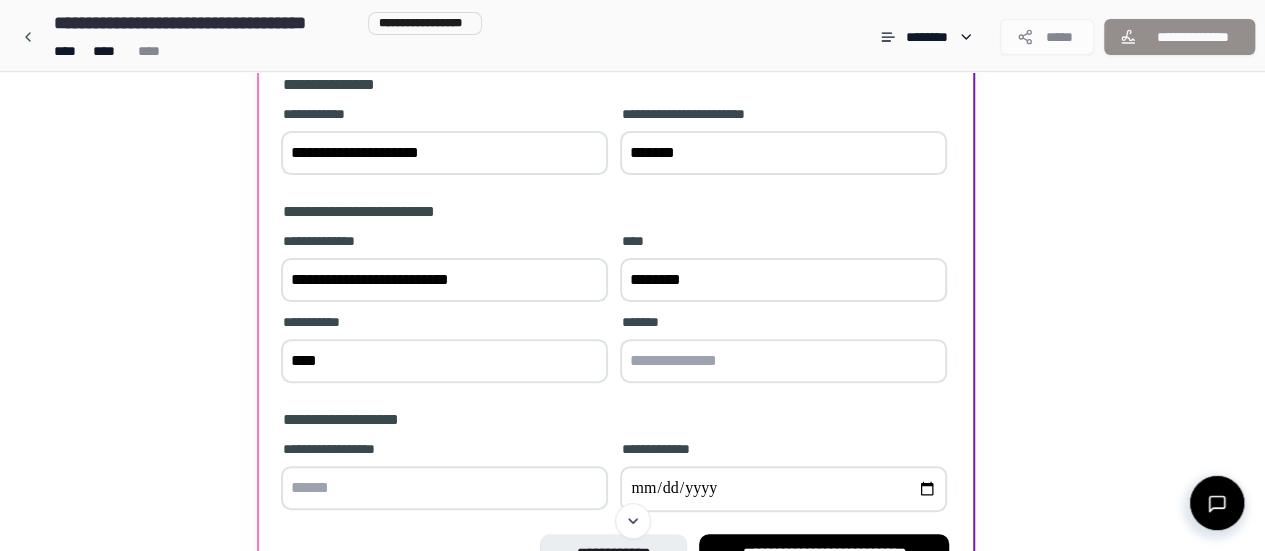 click at bounding box center [783, 361] 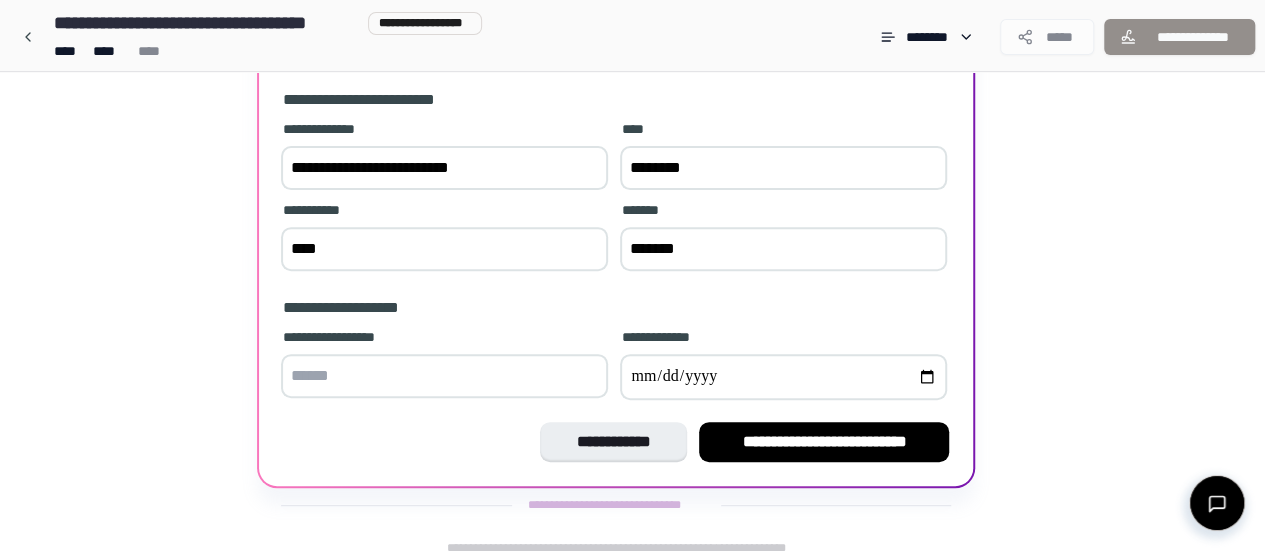 scroll, scrollTop: 280, scrollLeft: 0, axis: vertical 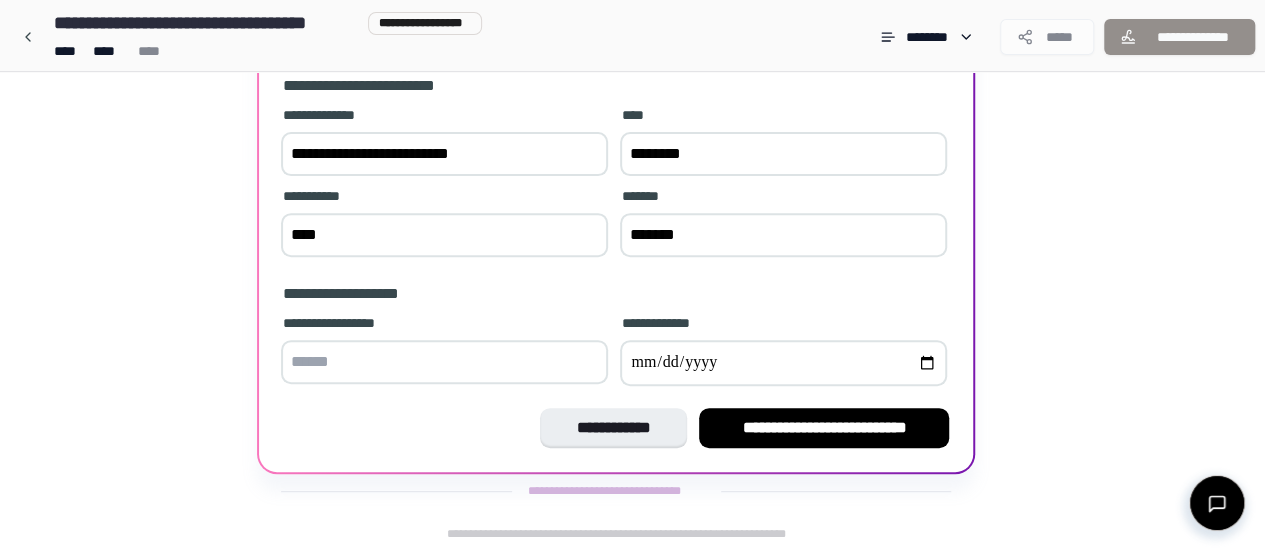 type on "*******" 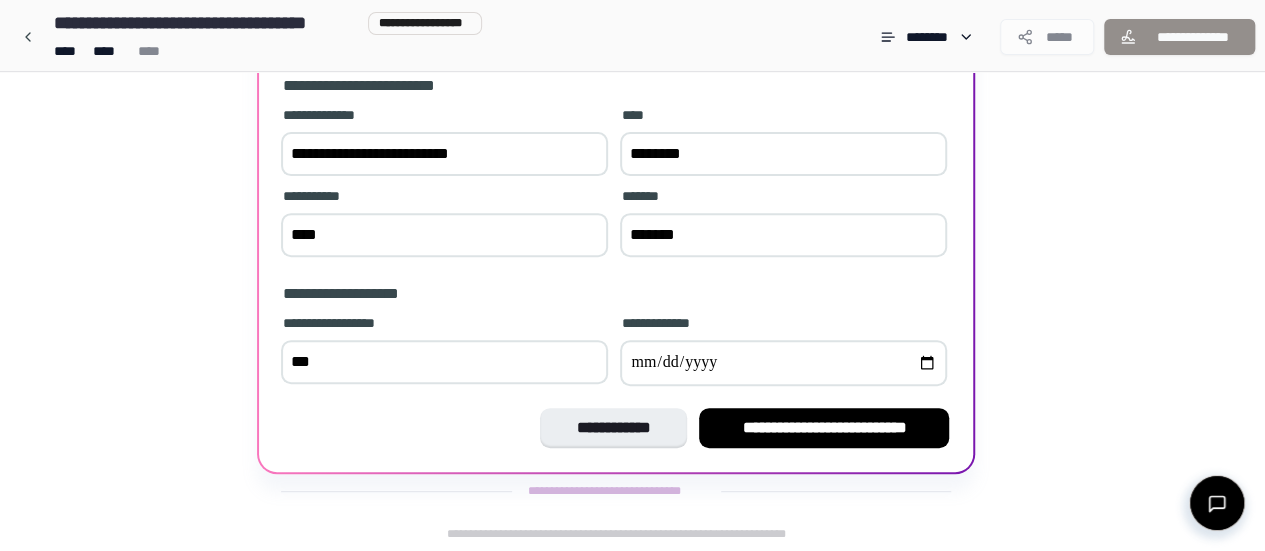 type on "***" 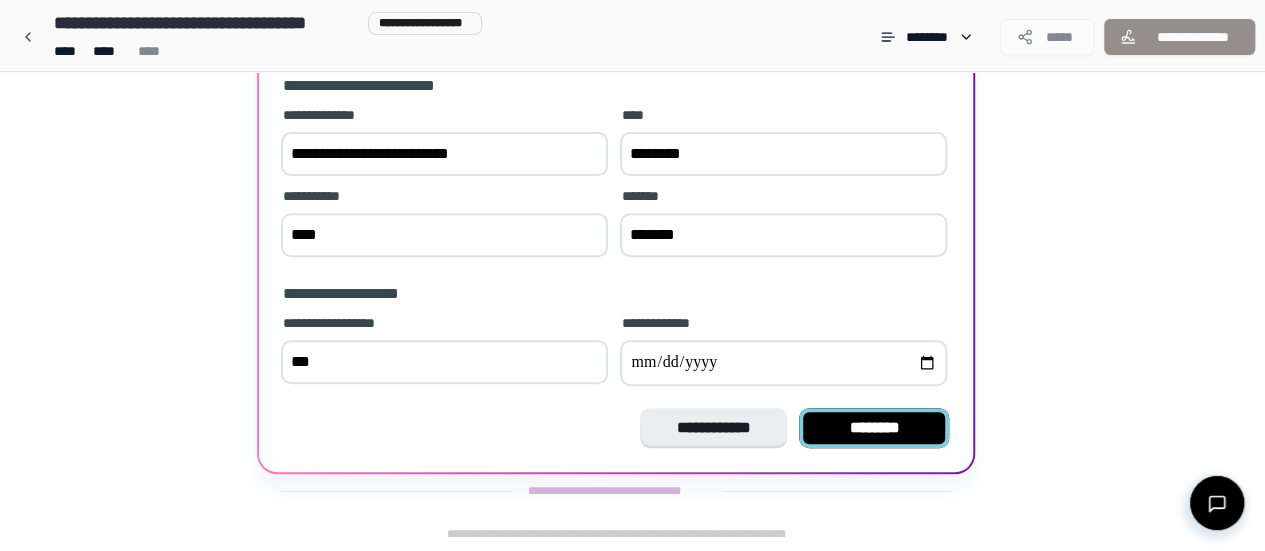 click on "********" at bounding box center [874, 428] 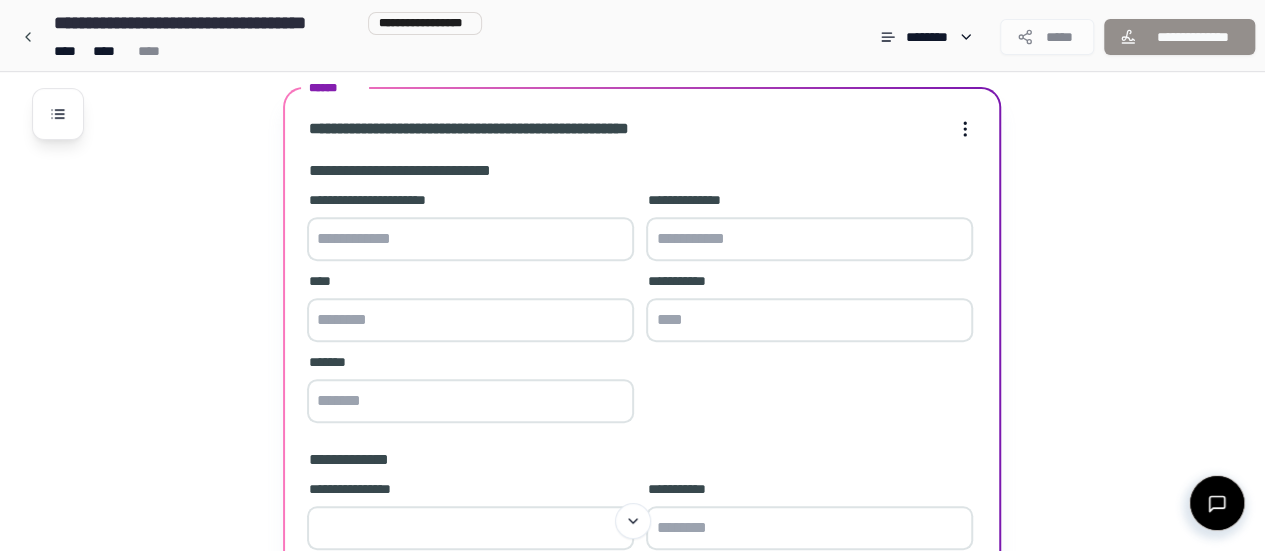 scroll, scrollTop: 278, scrollLeft: 0, axis: vertical 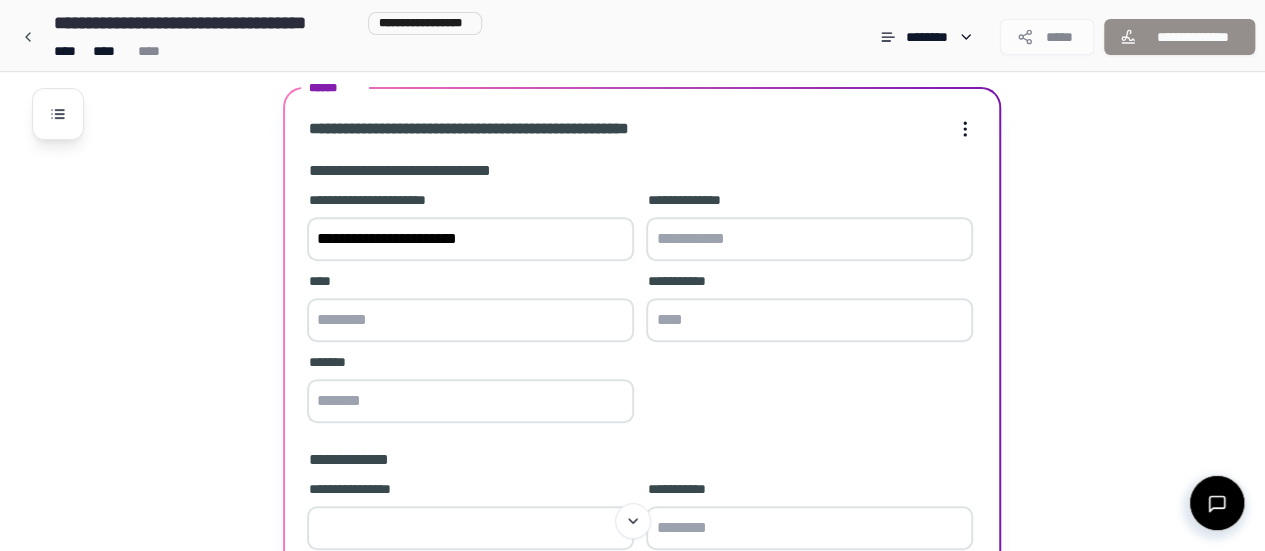 type on "**********" 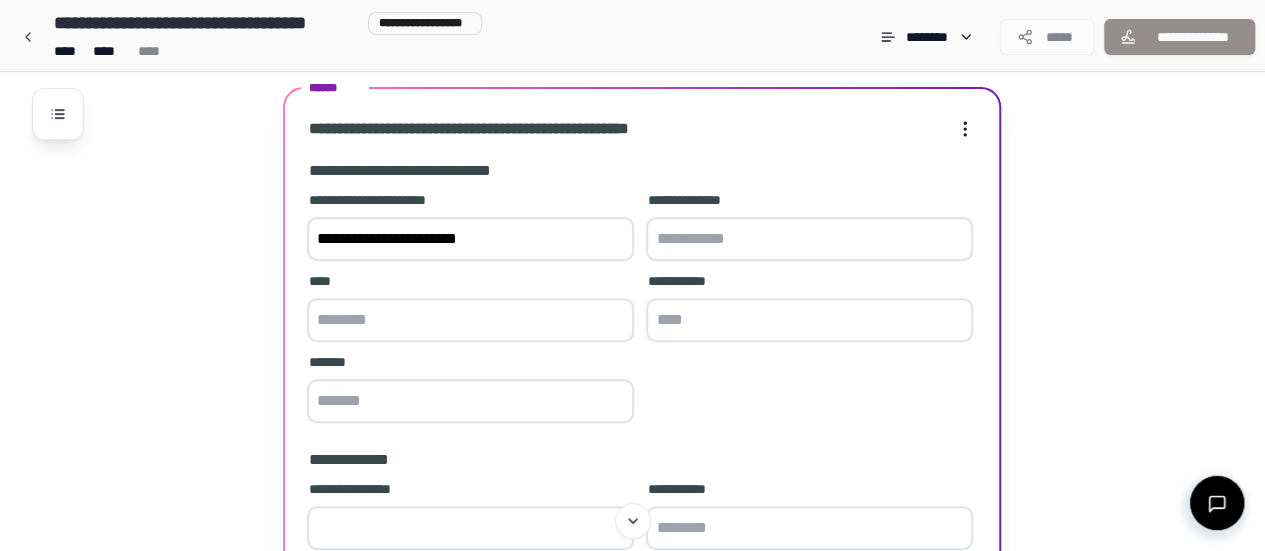 click at bounding box center (809, 239) 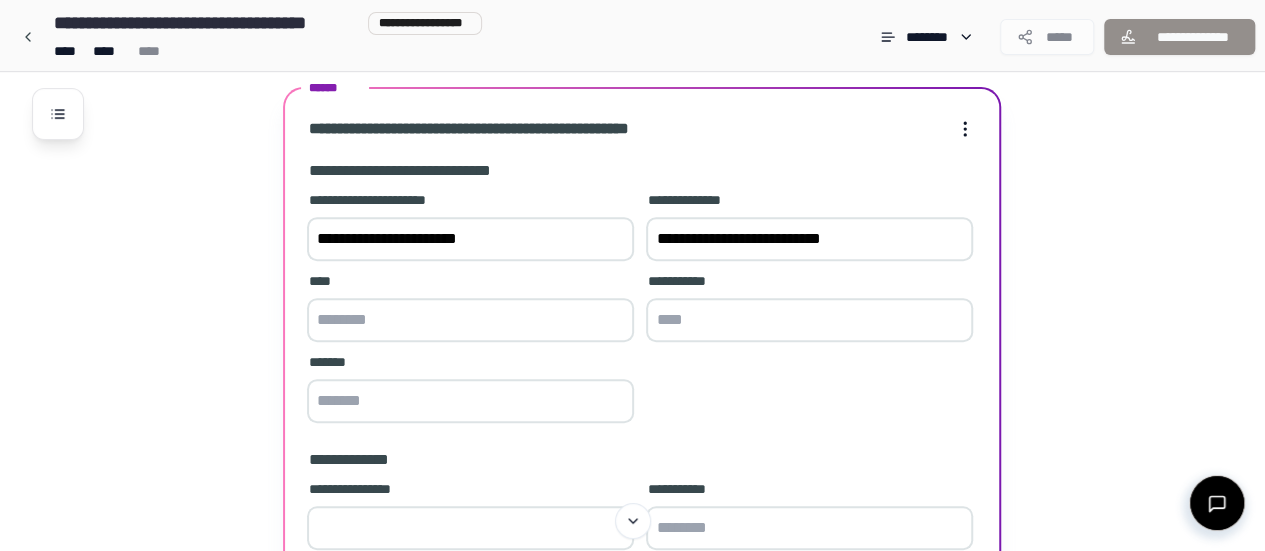 type on "**********" 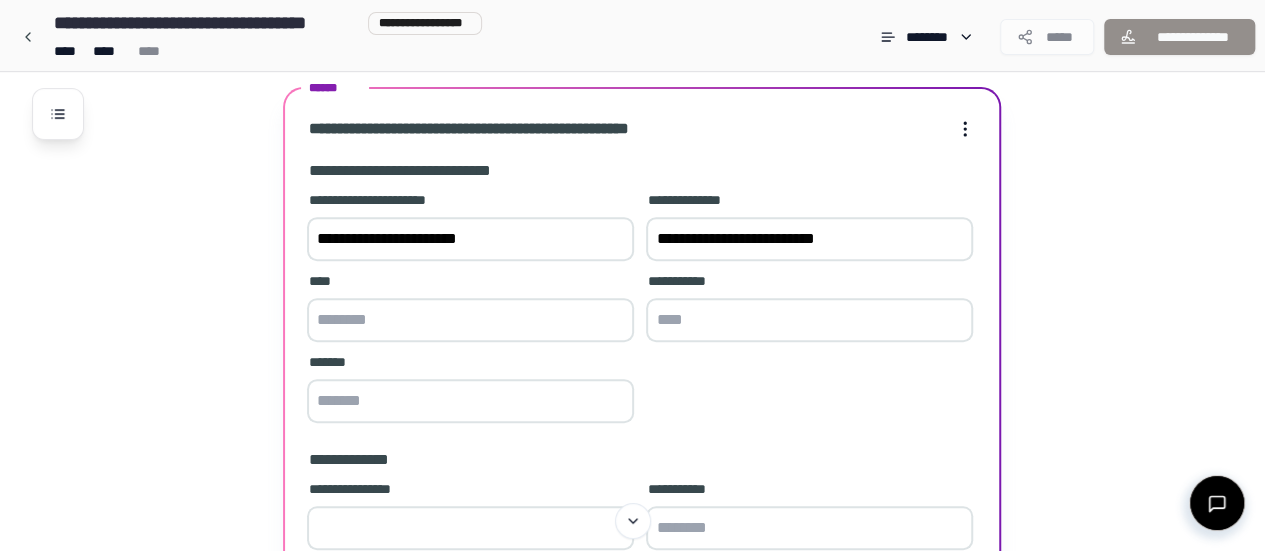 click at bounding box center [470, 320] 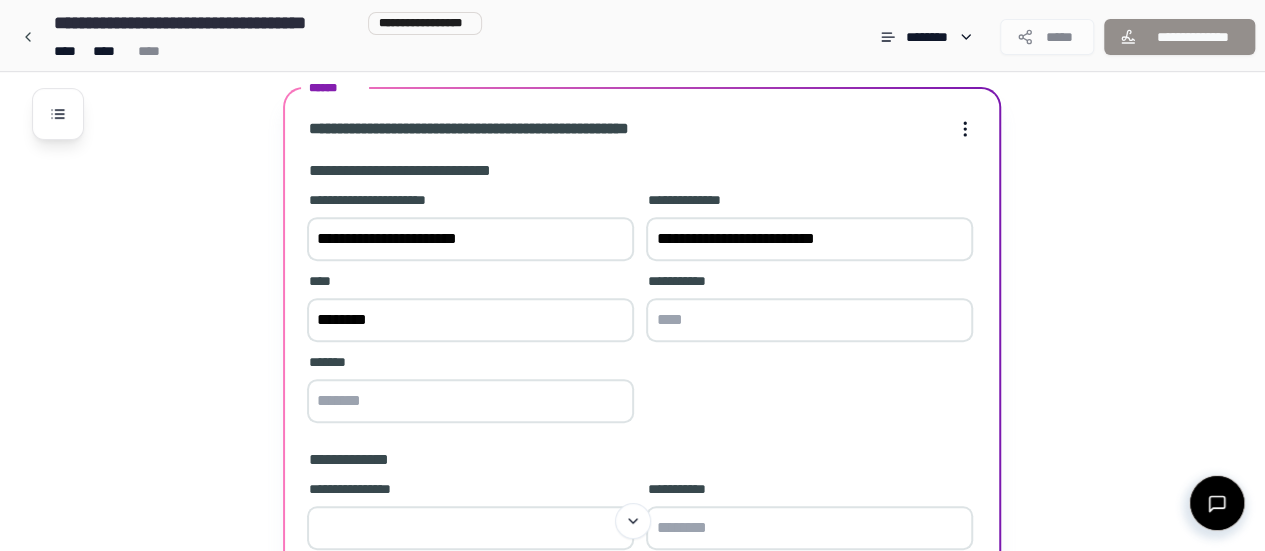 type on "********" 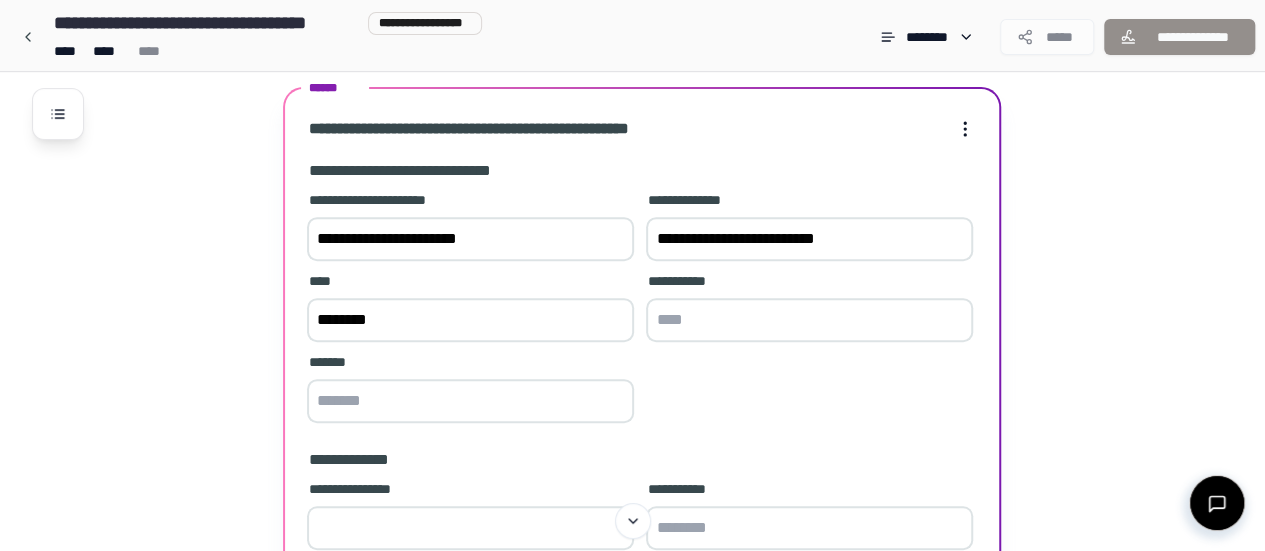click at bounding box center (809, 320) 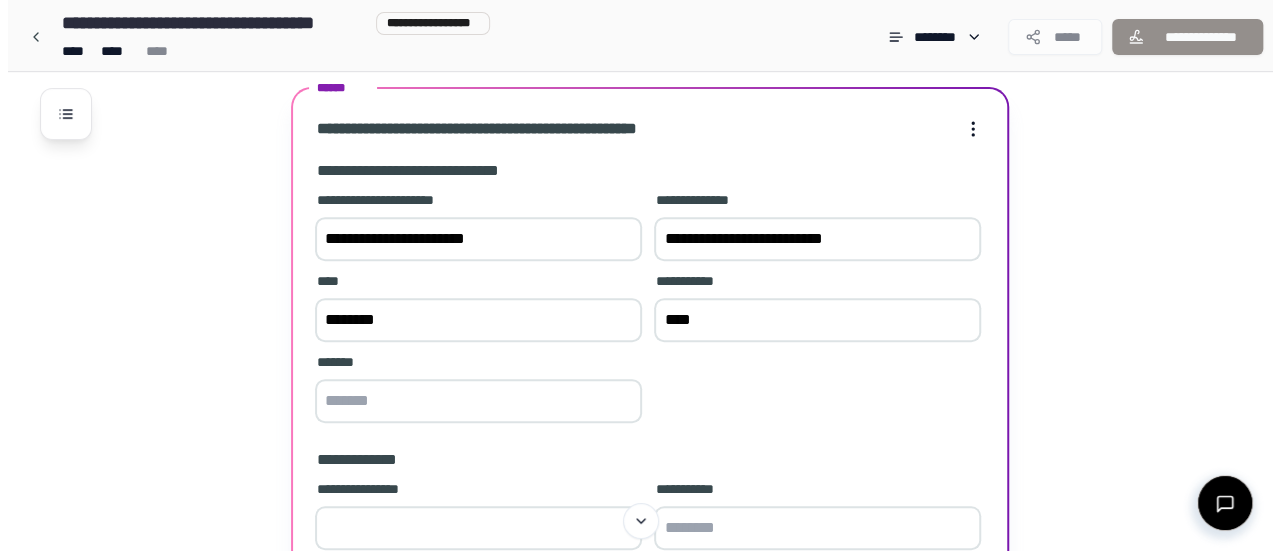 scroll, scrollTop: 0, scrollLeft: 0, axis: both 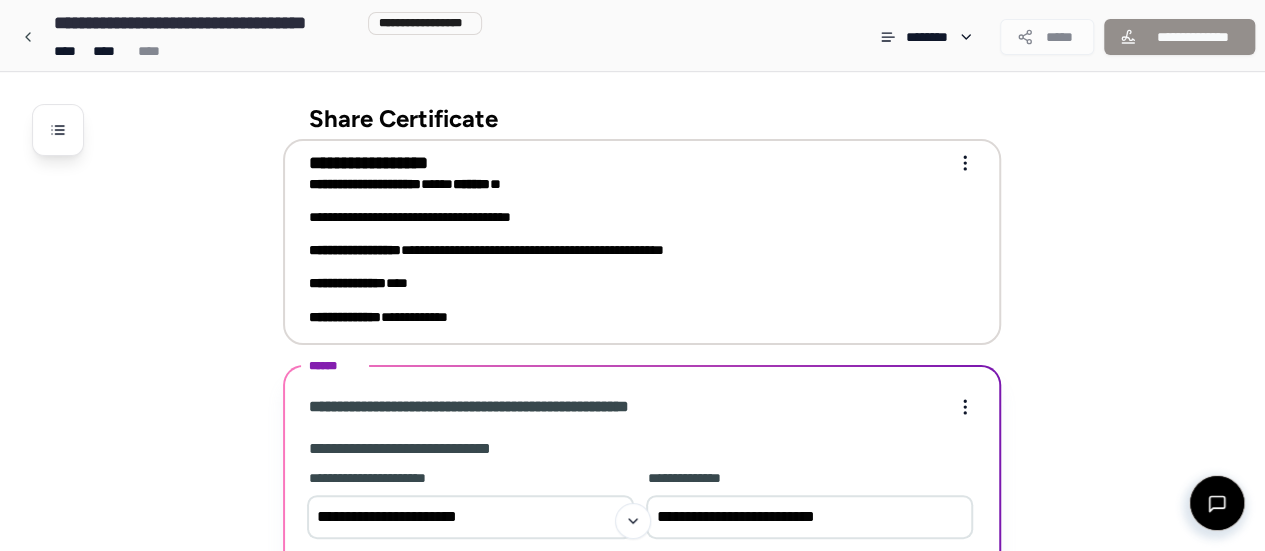 type on "****" 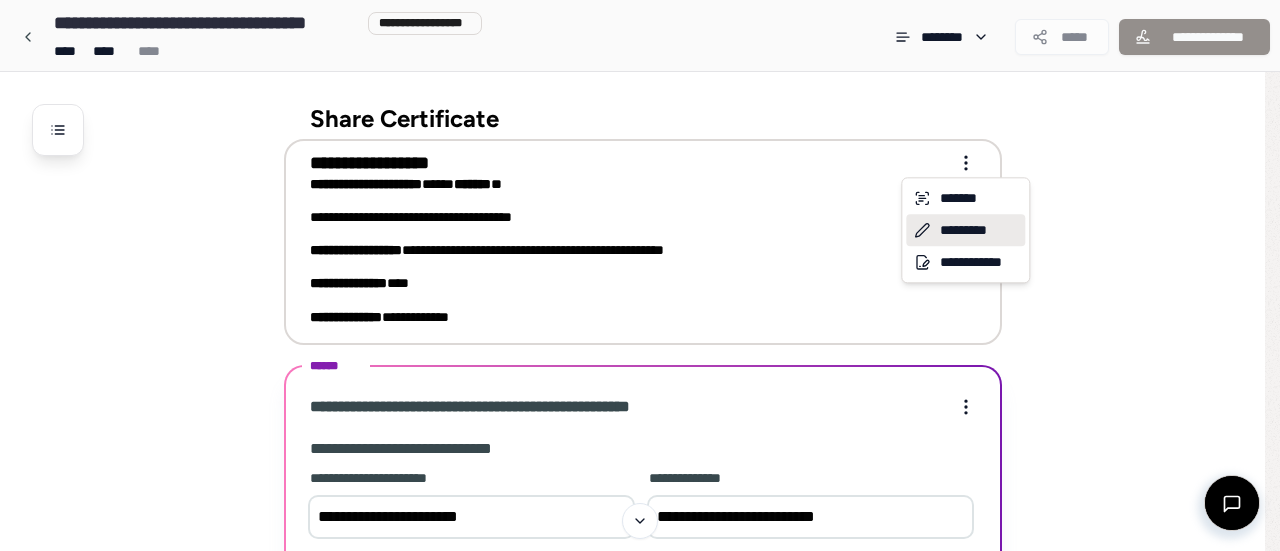 click on "*********" at bounding box center [965, 230] 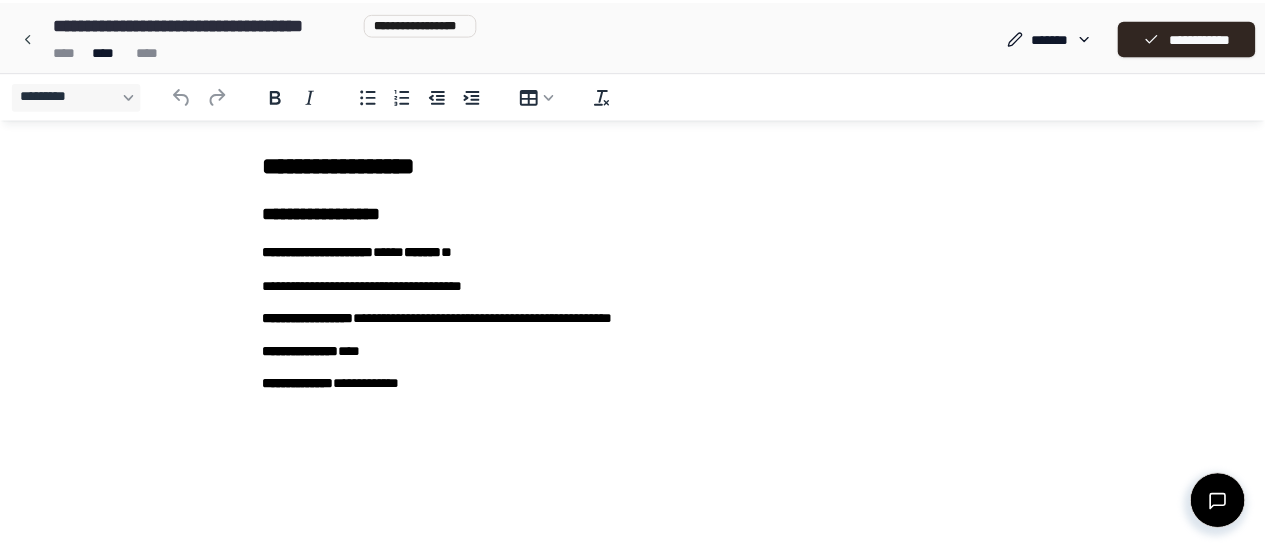 scroll, scrollTop: 0, scrollLeft: 0, axis: both 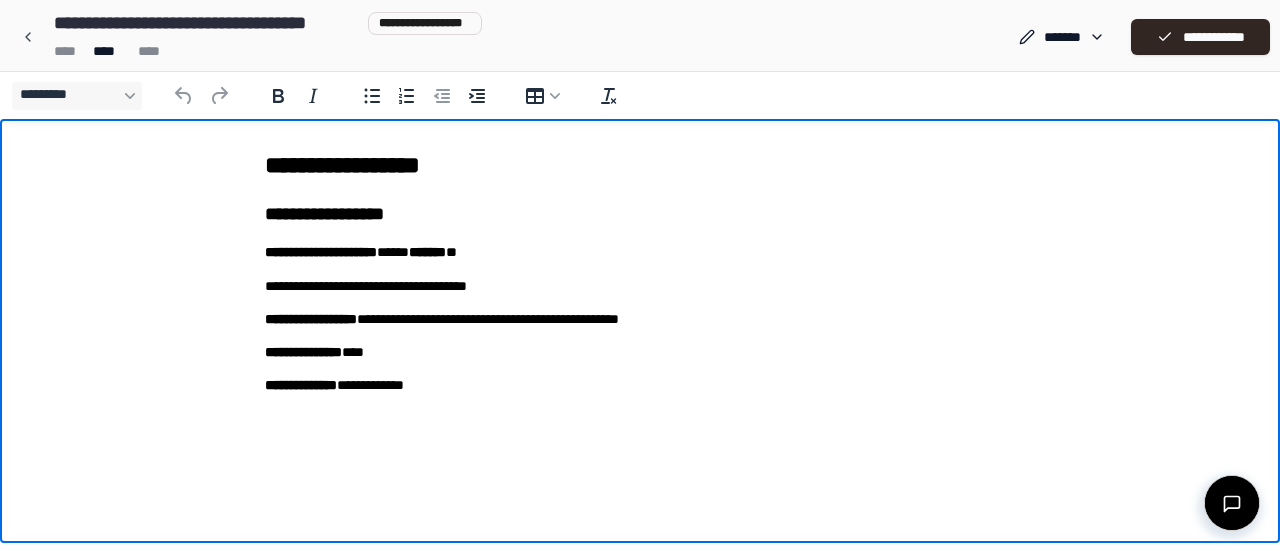 click on "**********" at bounding box center (640, 319) 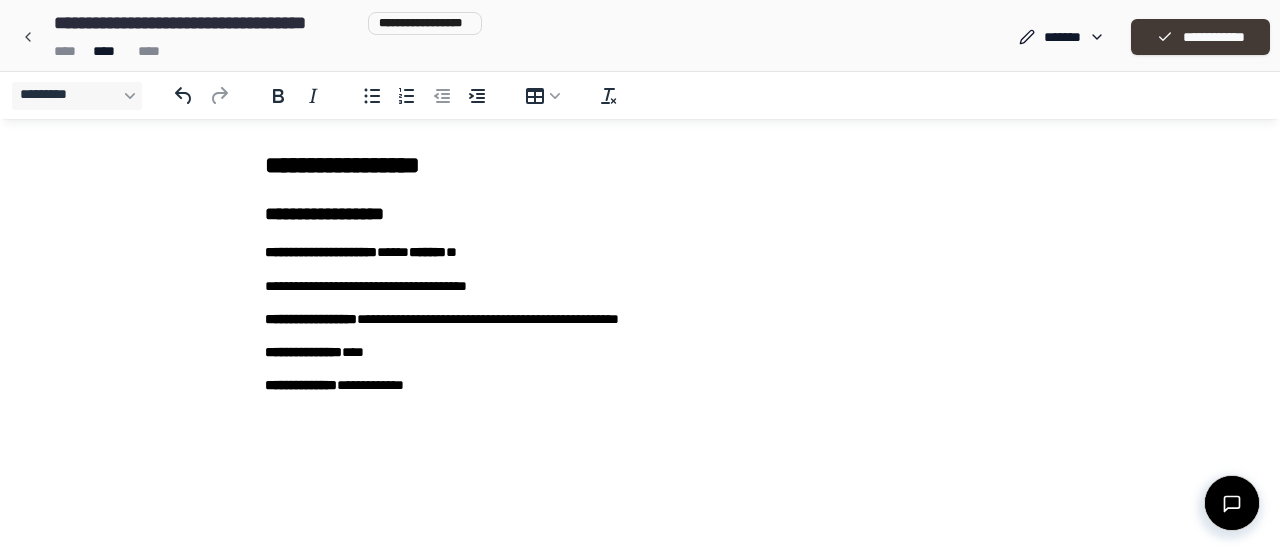 click on "**********" at bounding box center (1200, 37) 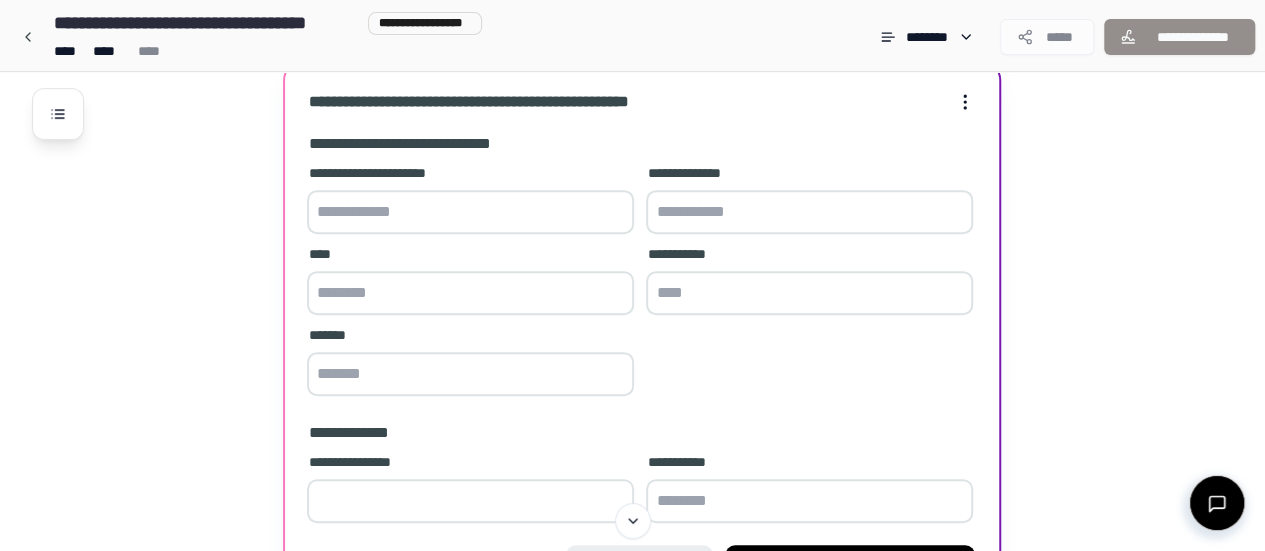 scroll, scrollTop: 308, scrollLeft: 0, axis: vertical 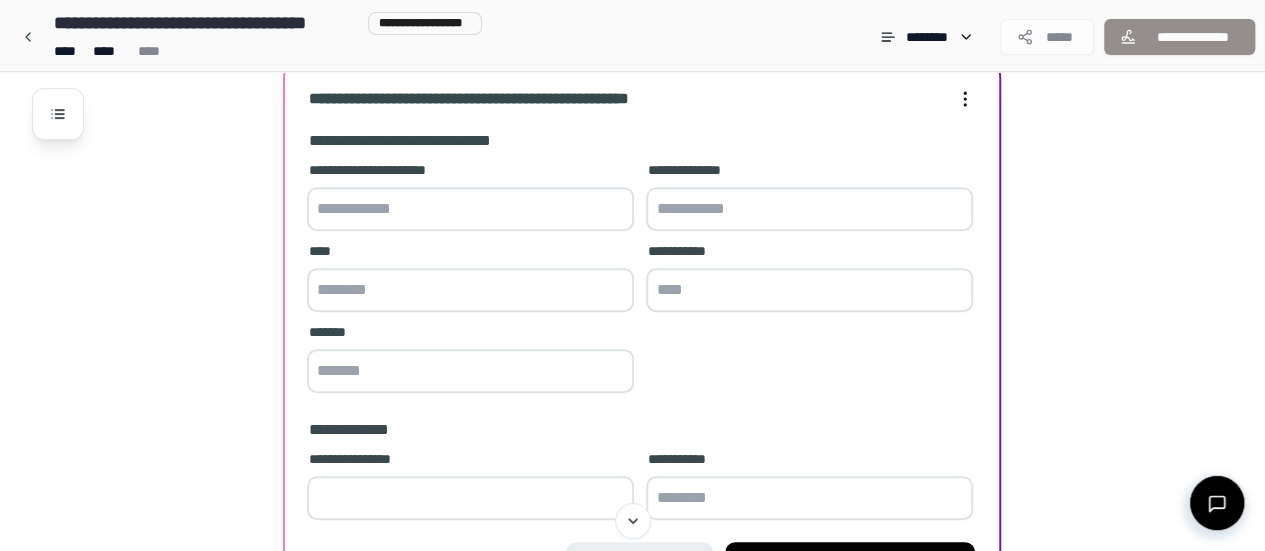 click at bounding box center [470, 209] 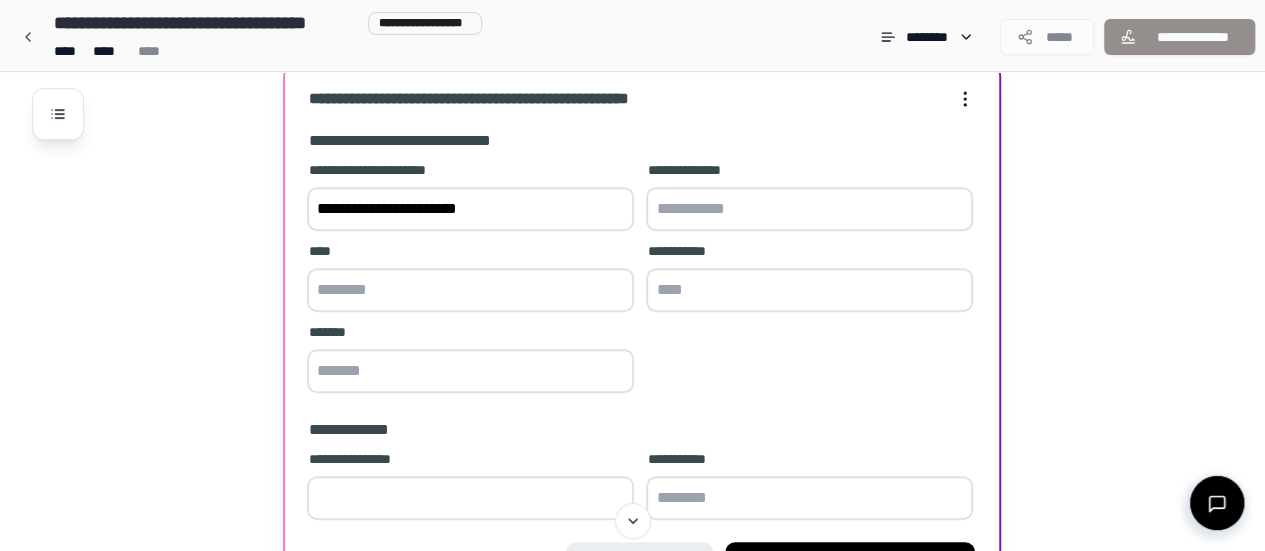 type on "**********" 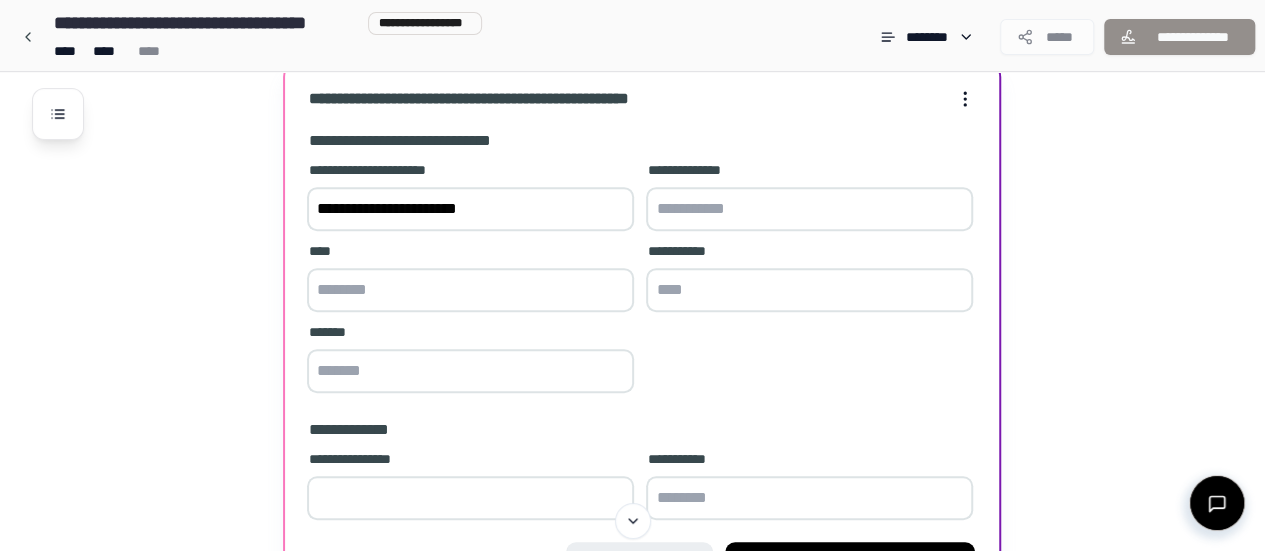 click at bounding box center [809, 209] 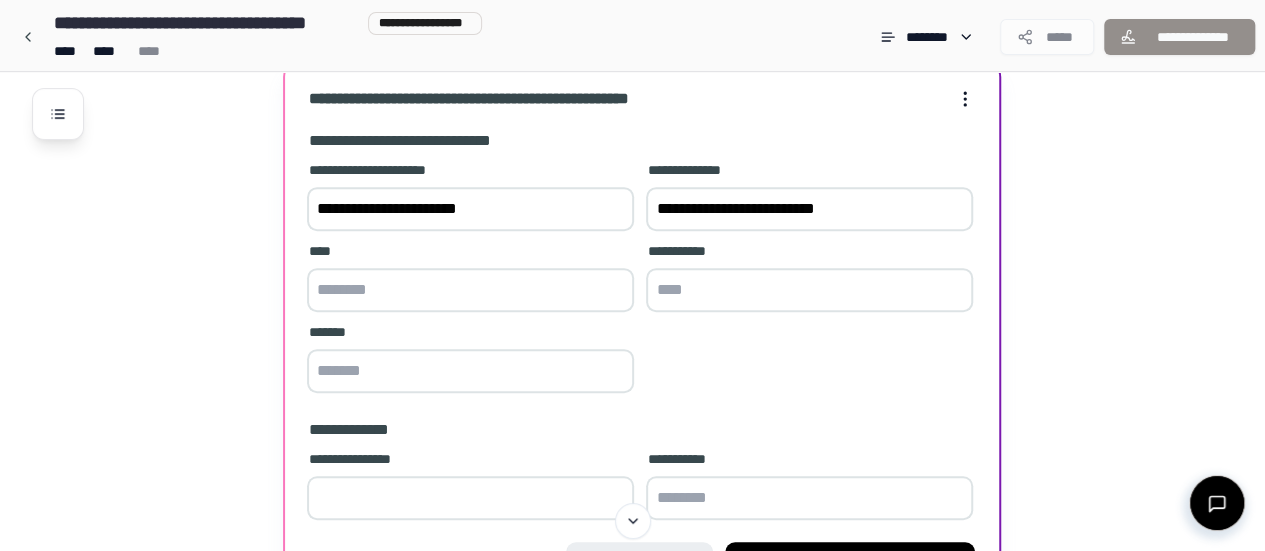 scroll, scrollTop: 347, scrollLeft: 0, axis: vertical 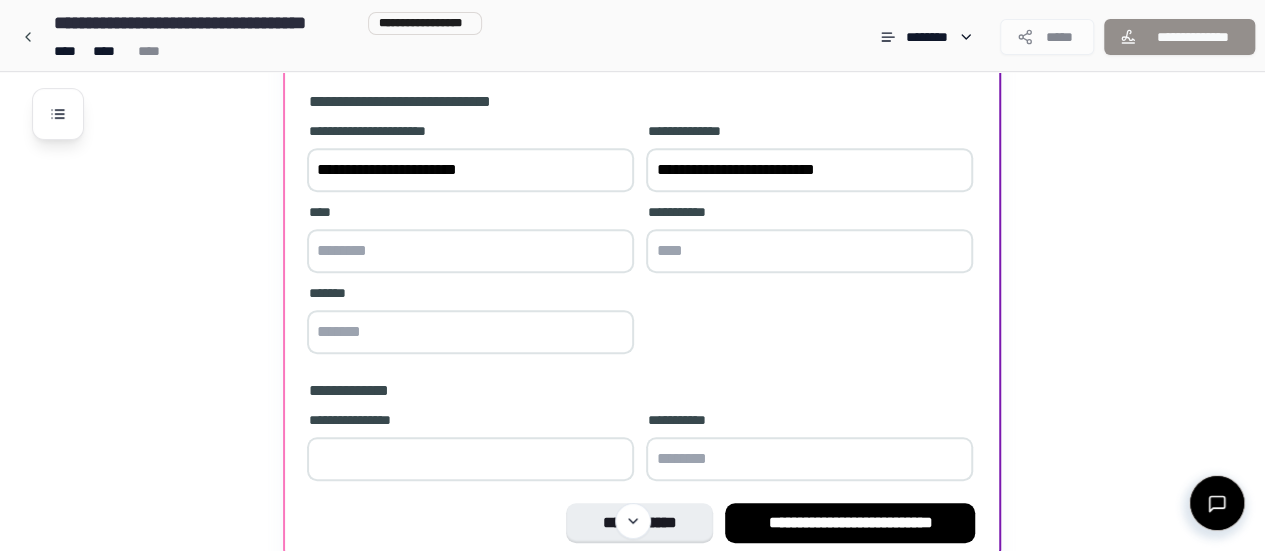 click at bounding box center [470, 251] 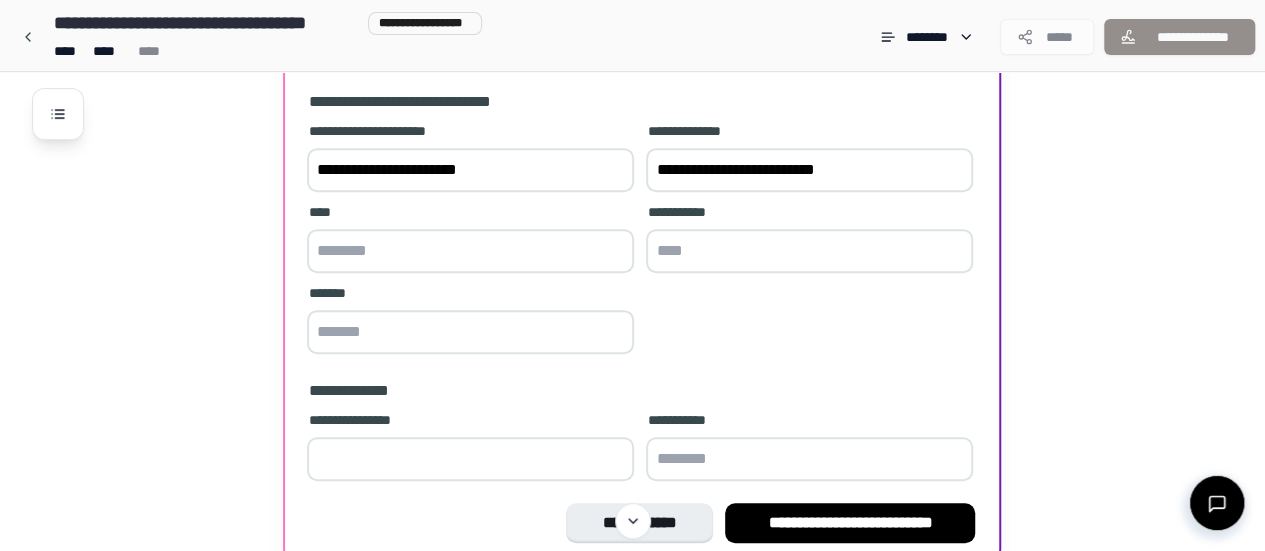 click on "**********" at bounding box center (809, 170) 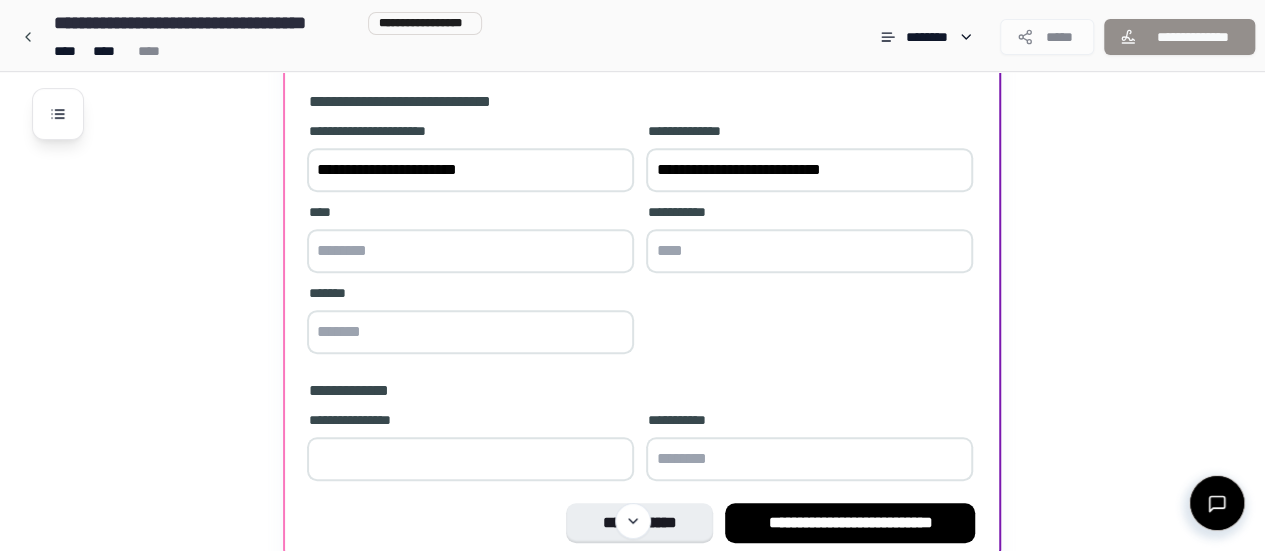 type on "**********" 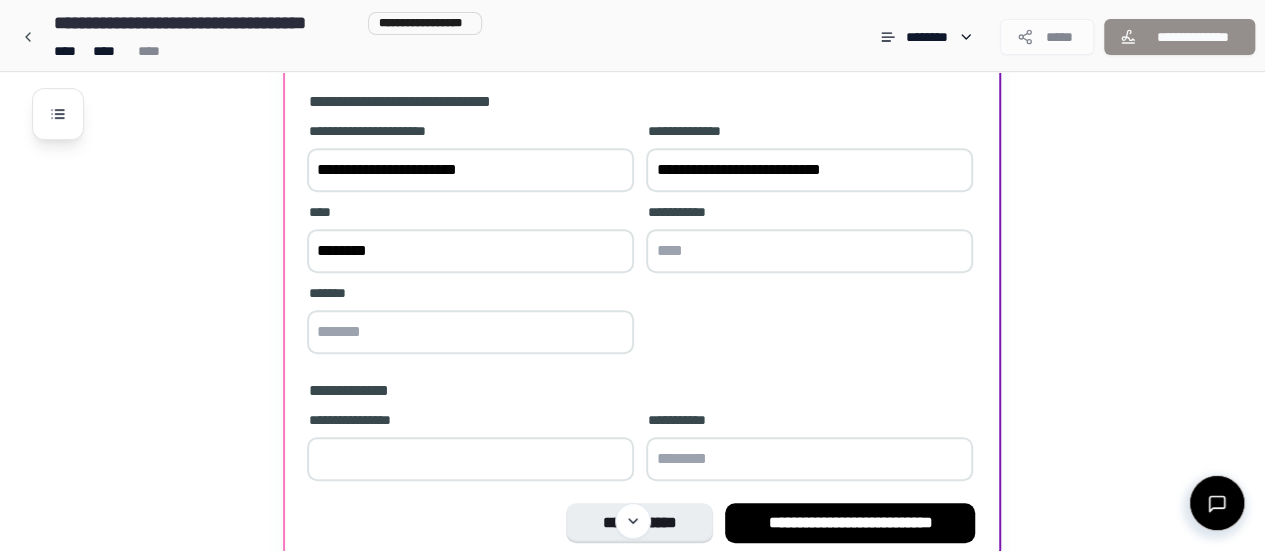 type on "********" 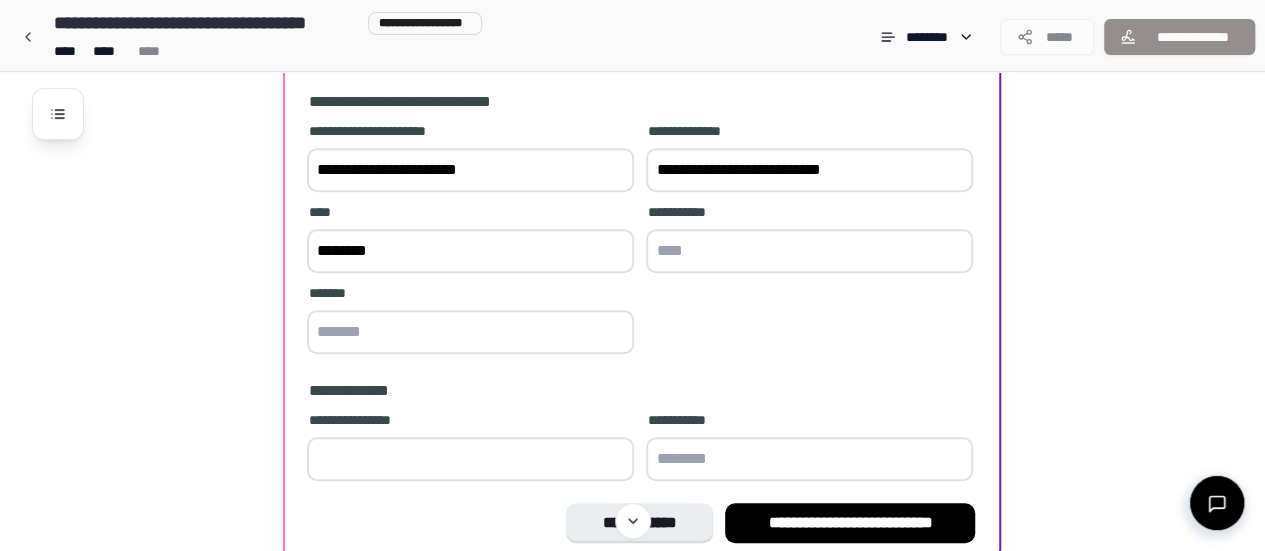 click at bounding box center (809, 251) 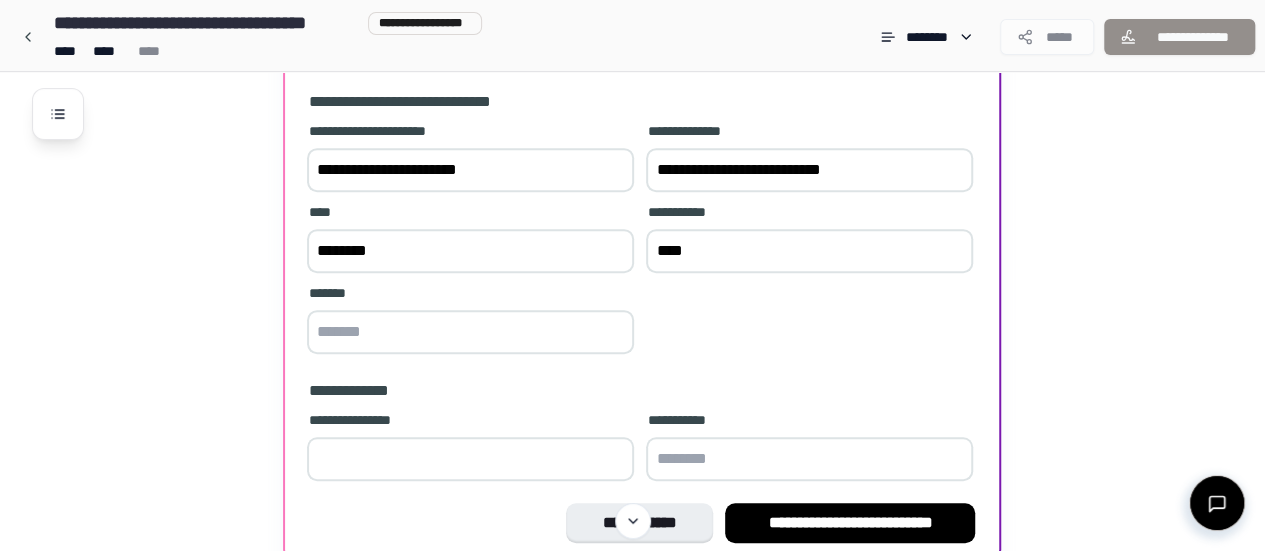 type on "****" 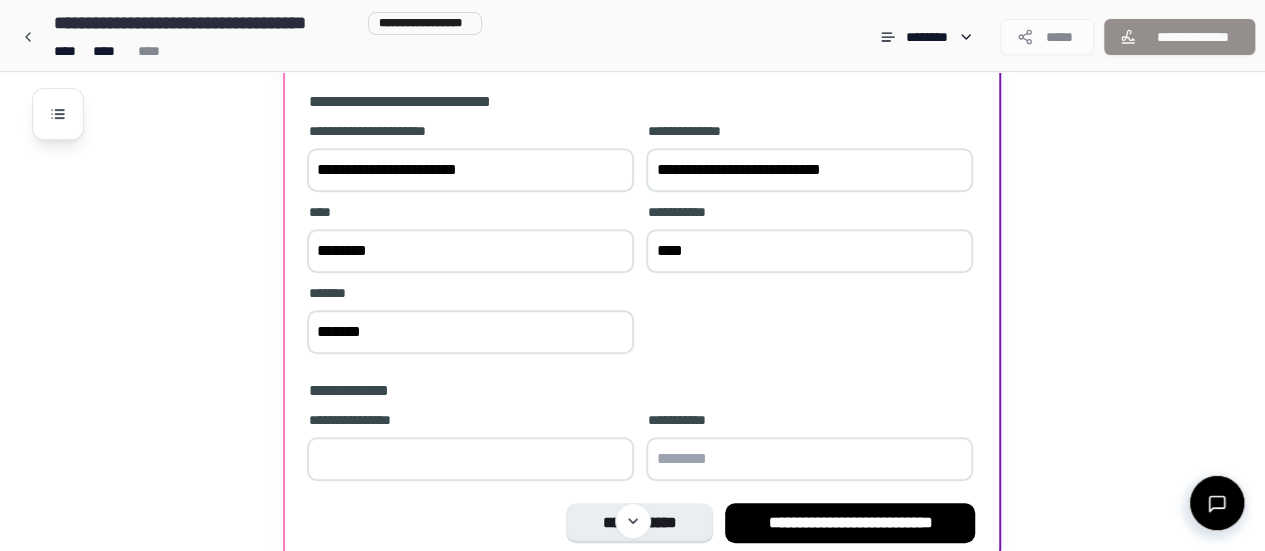 scroll, scrollTop: 442, scrollLeft: 0, axis: vertical 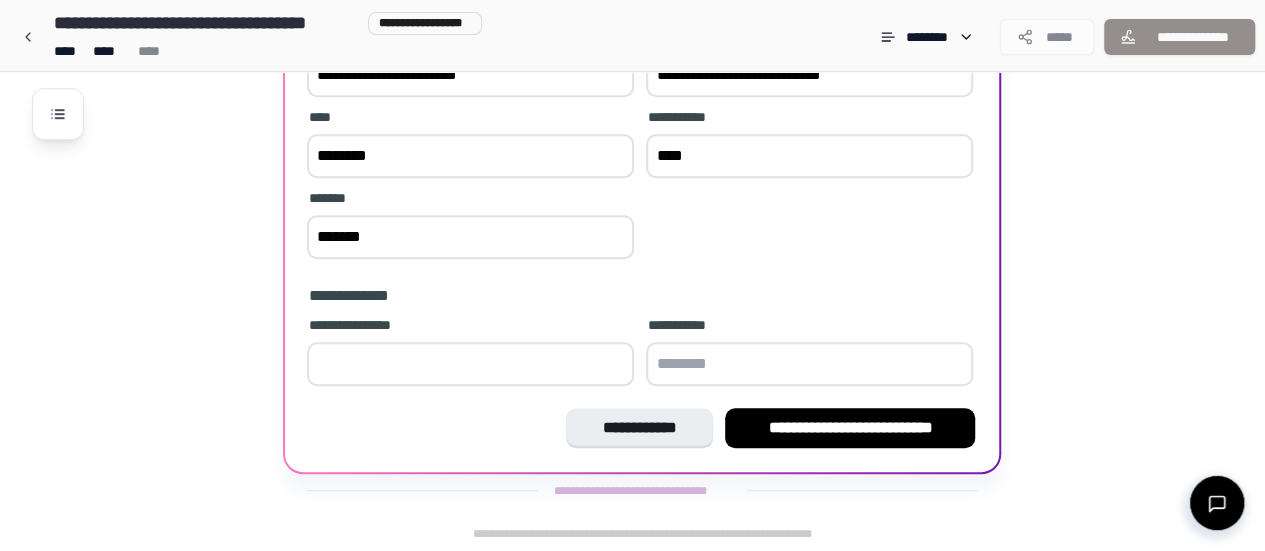 type on "*******" 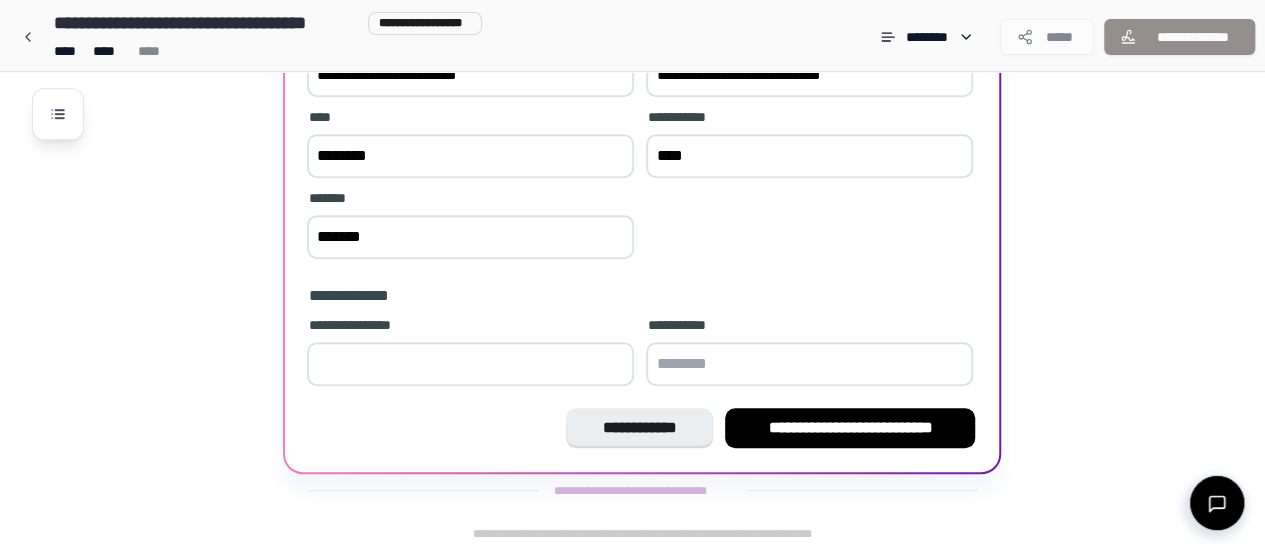 click at bounding box center [809, 364] 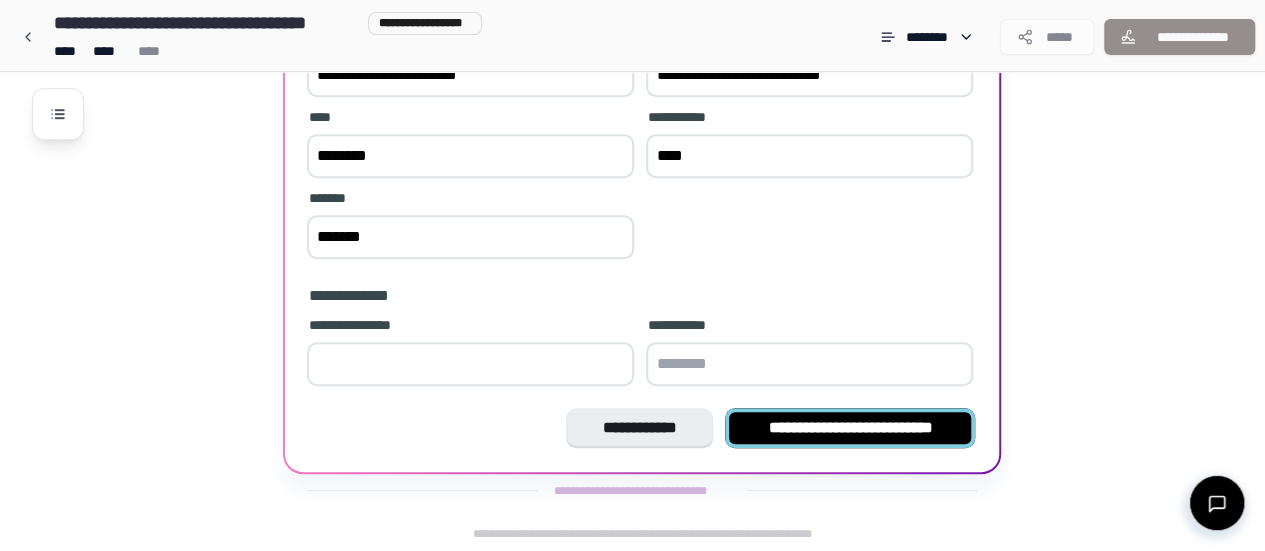 click on "**********" at bounding box center (850, 428) 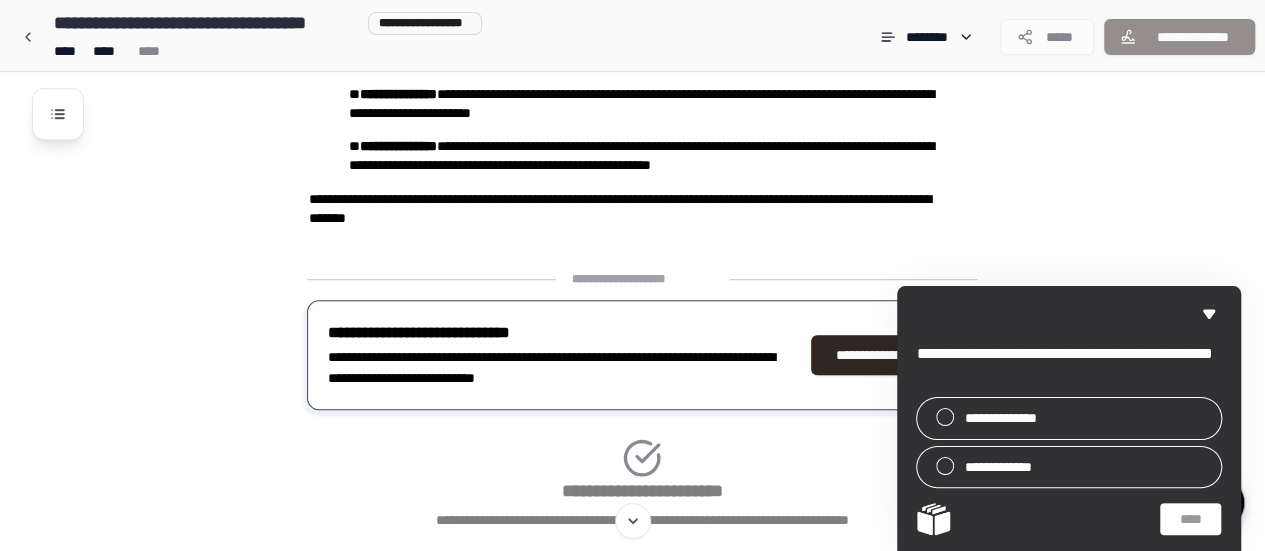 scroll, scrollTop: 529, scrollLeft: 0, axis: vertical 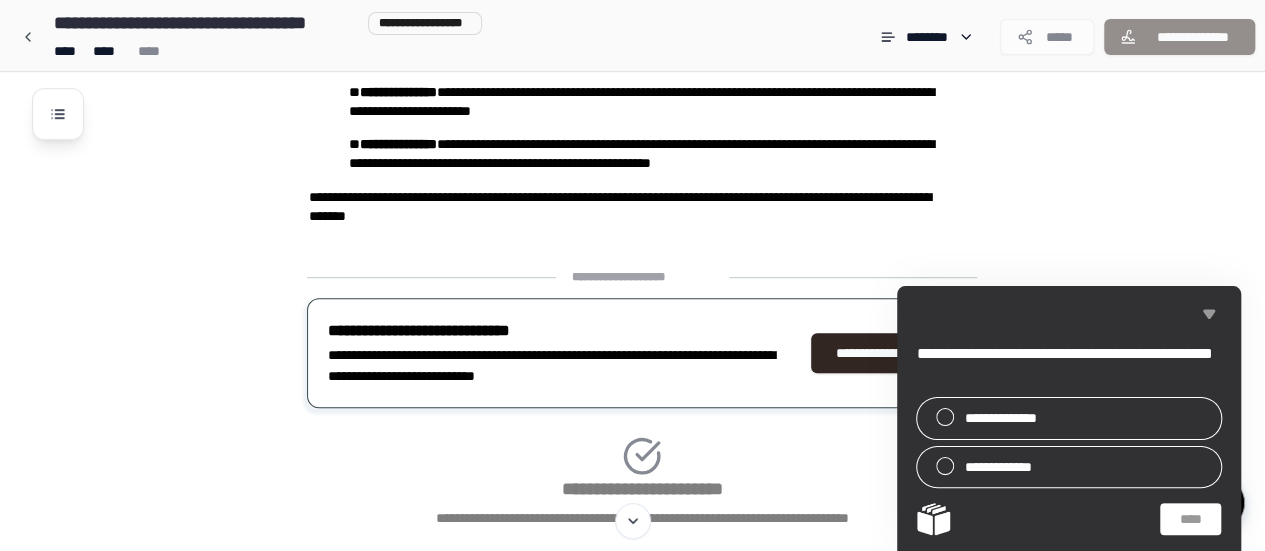 click 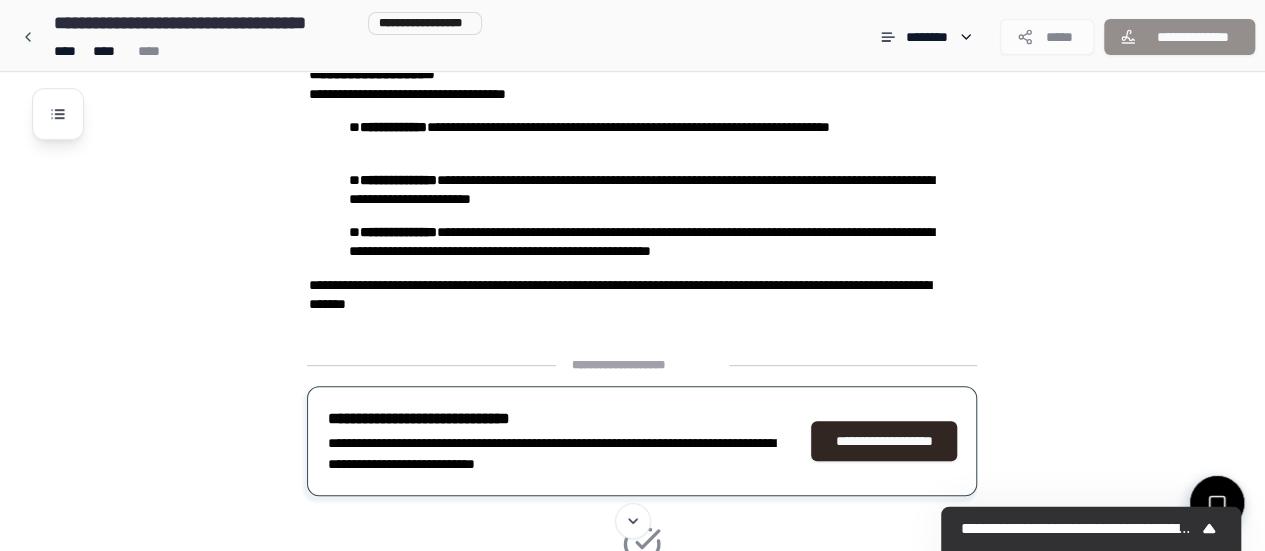scroll, scrollTop: 457, scrollLeft: 0, axis: vertical 